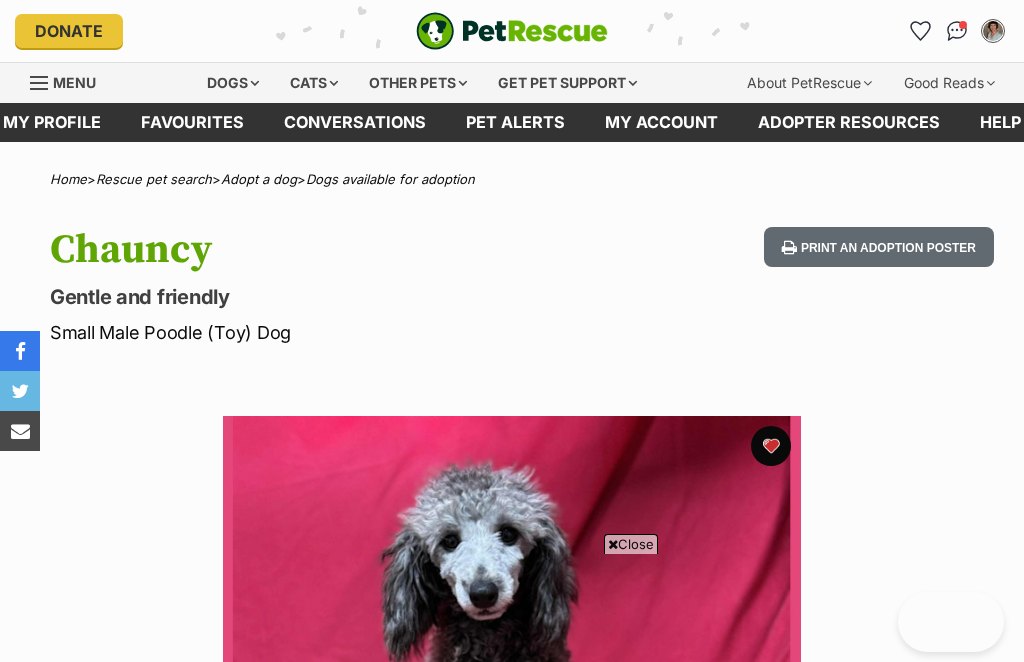 scroll, scrollTop: 197, scrollLeft: 0, axis: vertical 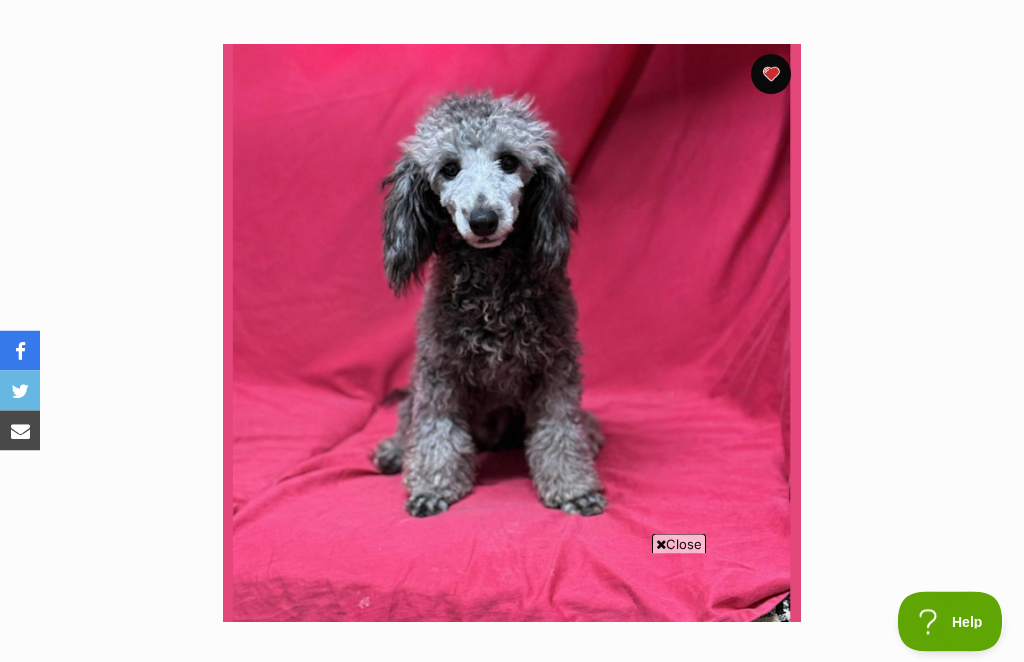 click at bounding box center [661, 544] 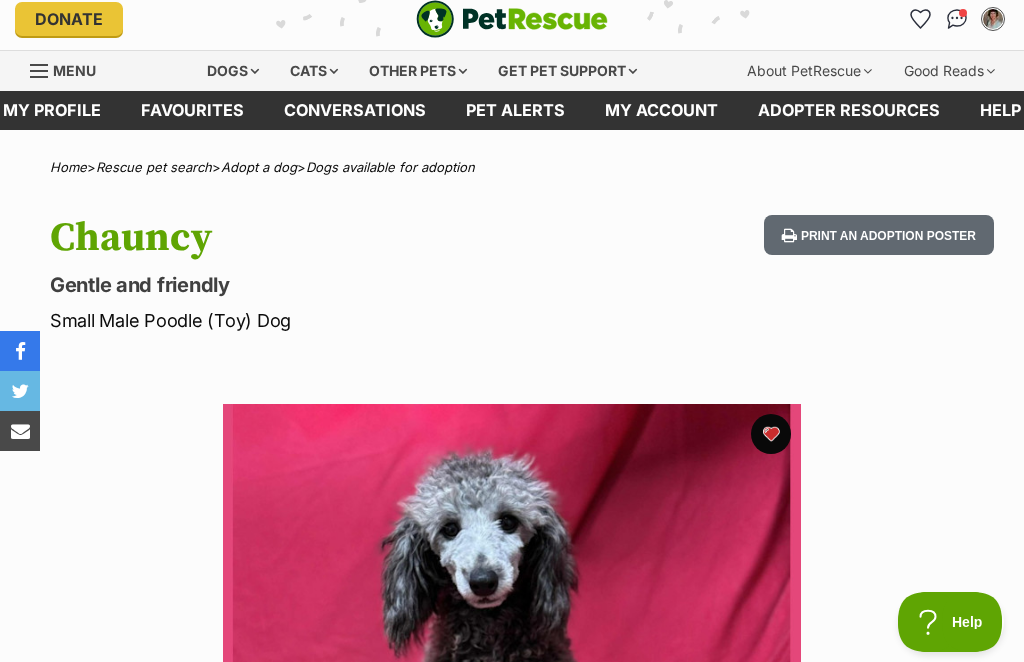 scroll, scrollTop: 0, scrollLeft: 0, axis: both 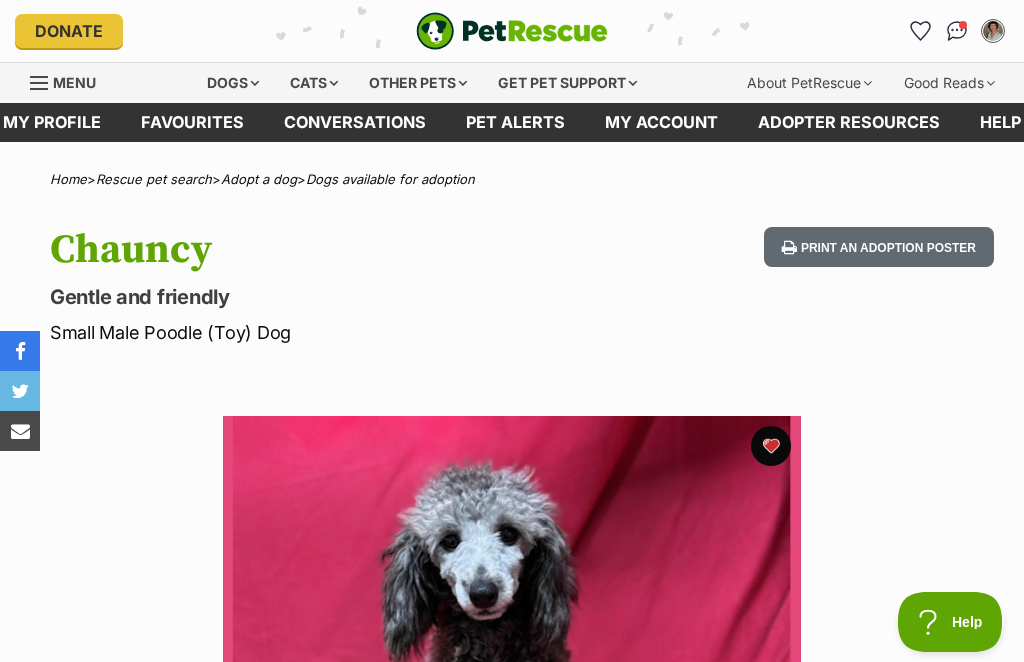 click on "Favourites" at bounding box center [192, 122] 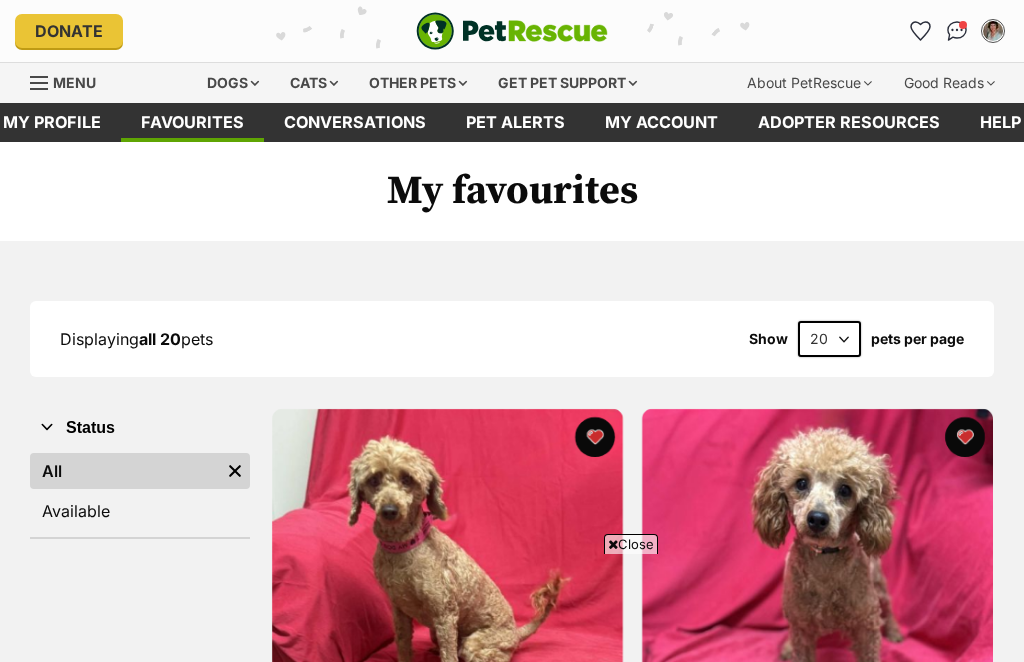 click at bounding box center (964, 1009) 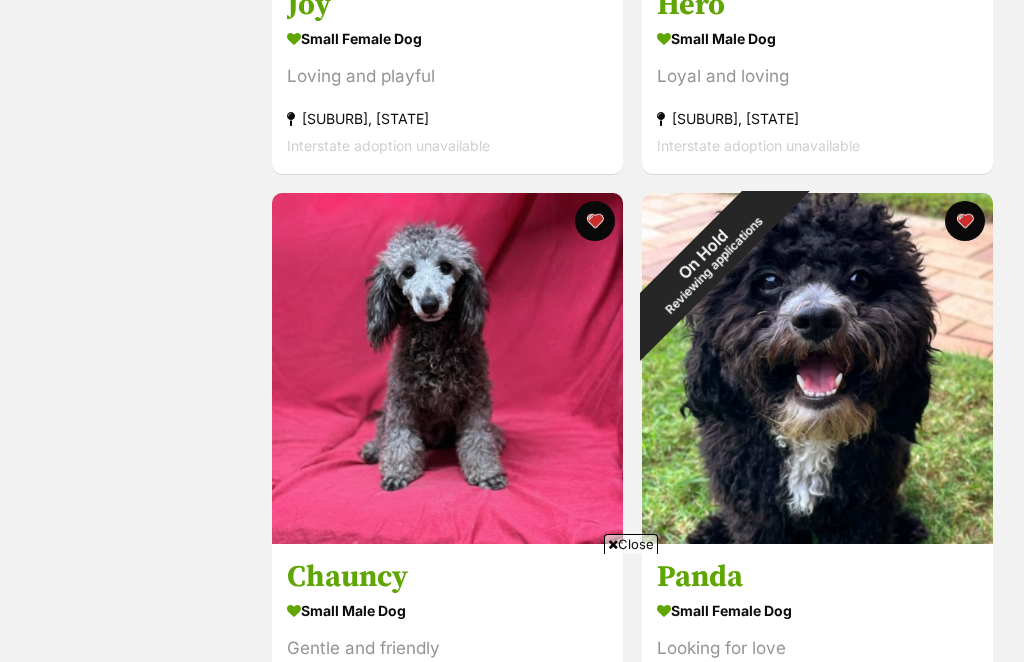 scroll, scrollTop: 788, scrollLeft: 0, axis: vertical 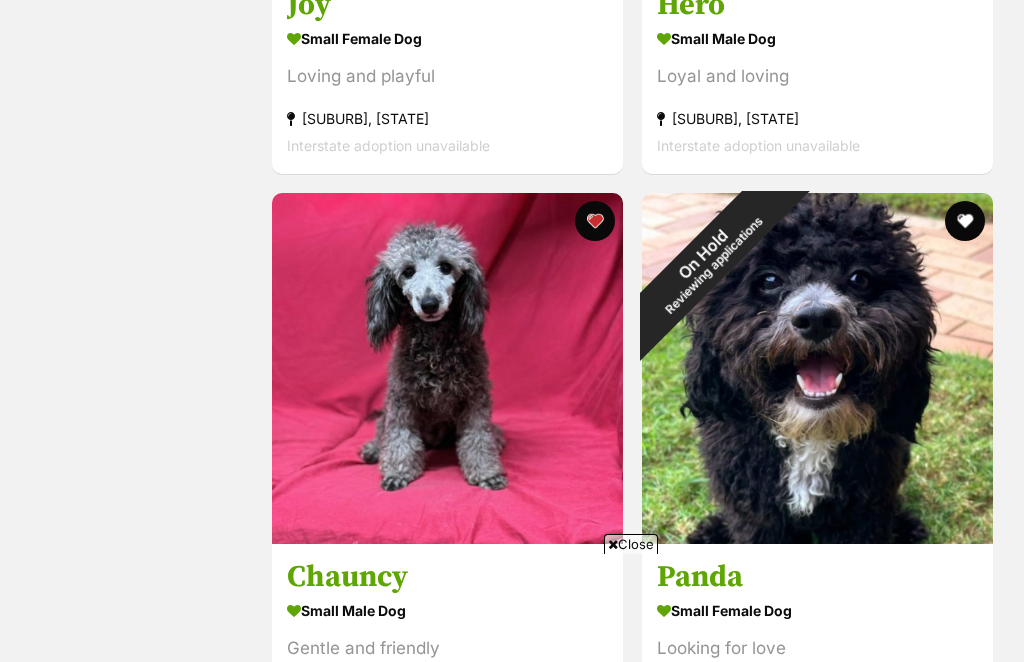 click at bounding box center (964, 221) 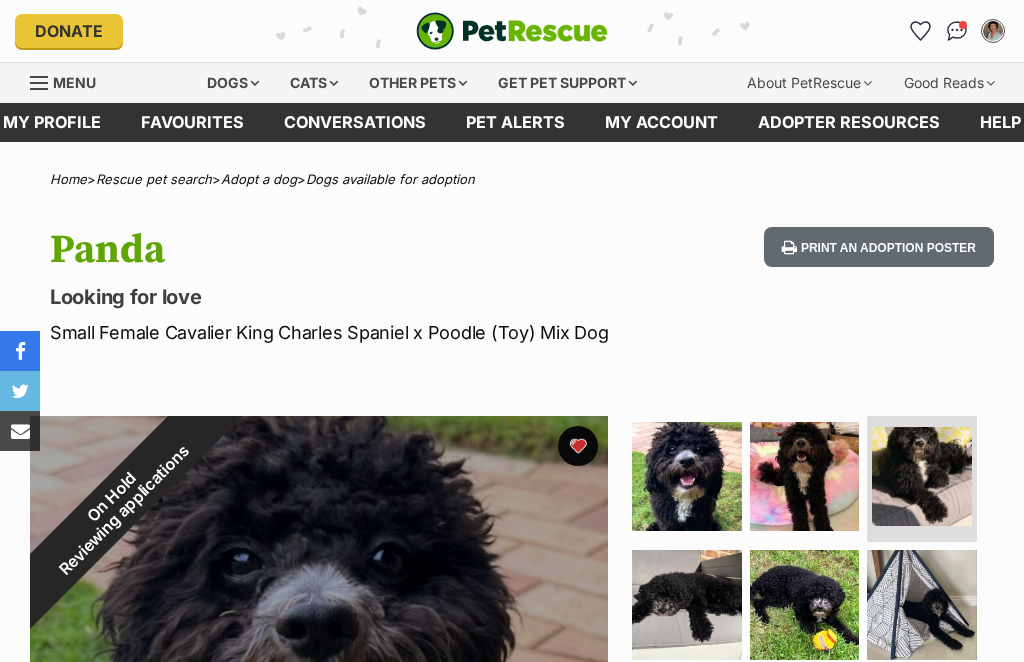 click at bounding box center [578, 446] 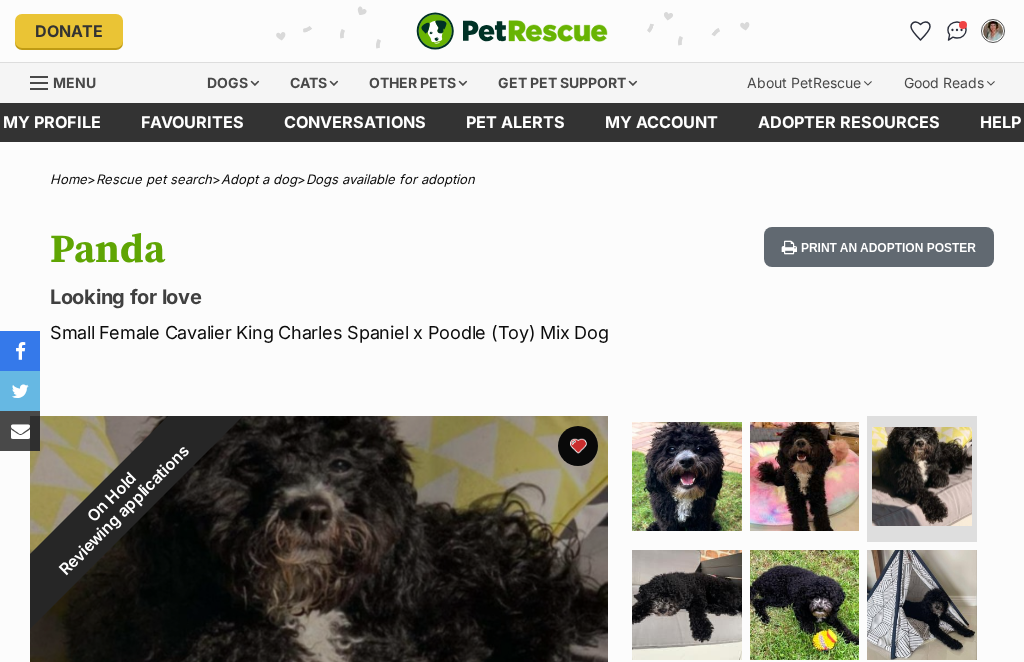 scroll, scrollTop: 0, scrollLeft: 0, axis: both 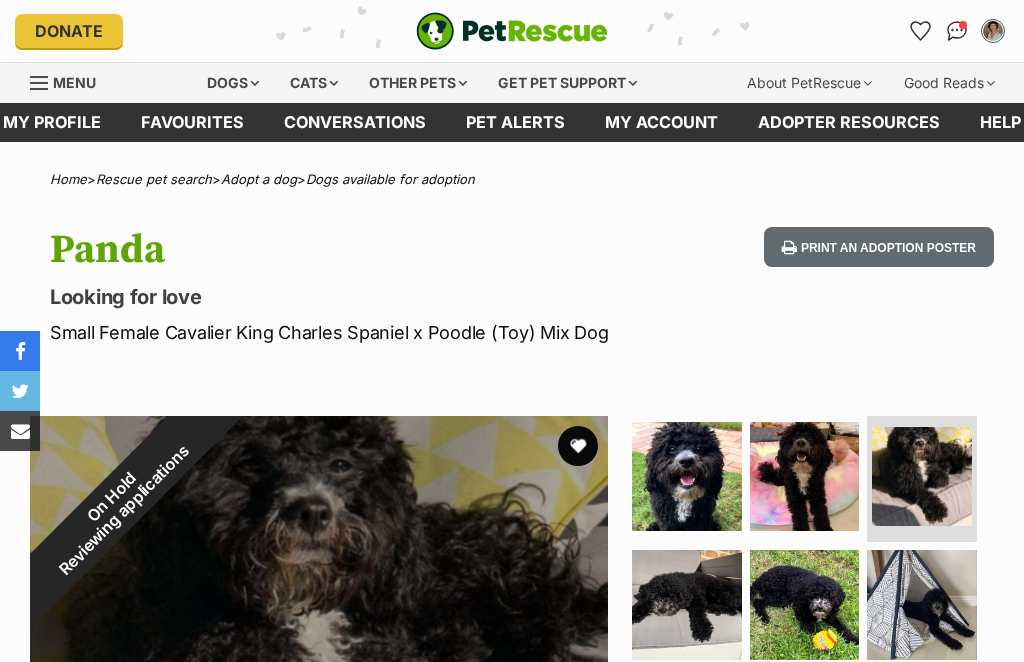 click on "On Hold Reviewing applications" at bounding box center [118, 504] 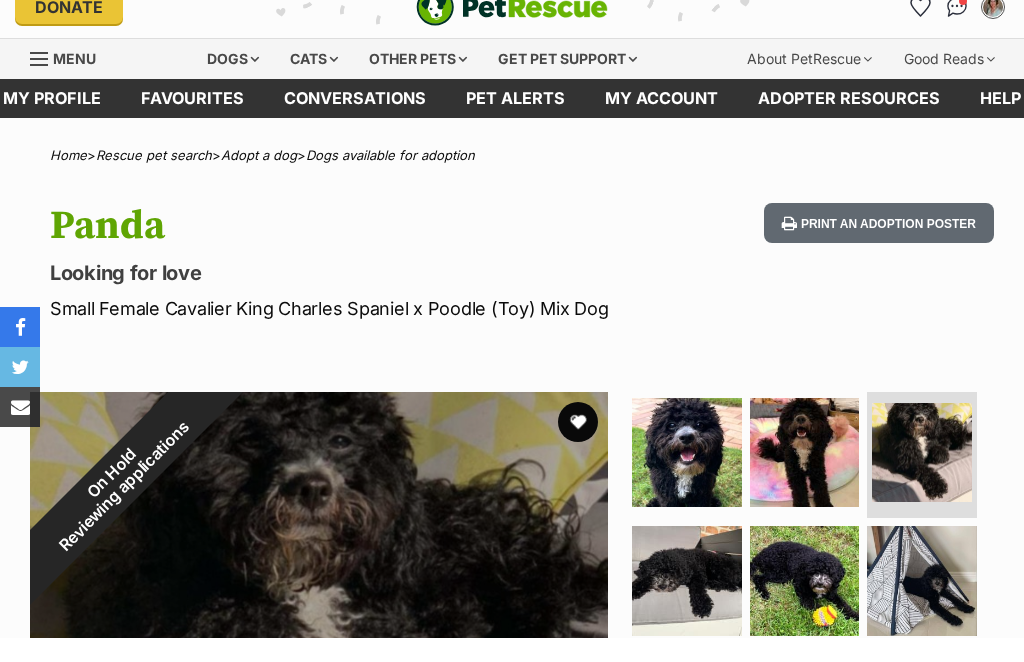 scroll, scrollTop: 0, scrollLeft: 0, axis: both 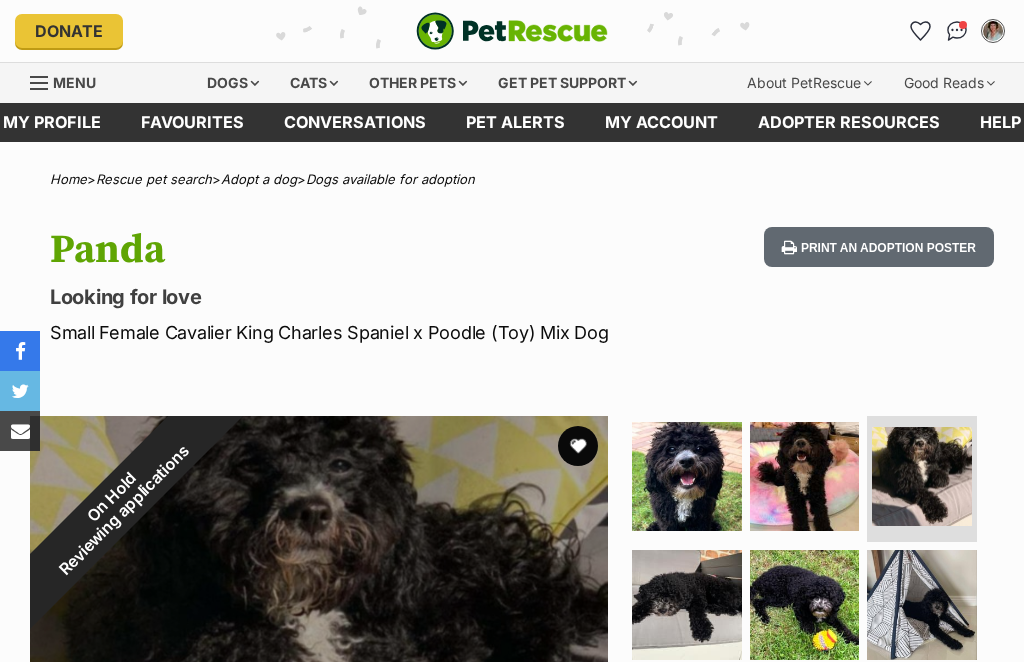 click on "Favourites" at bounding box center [192, 122] 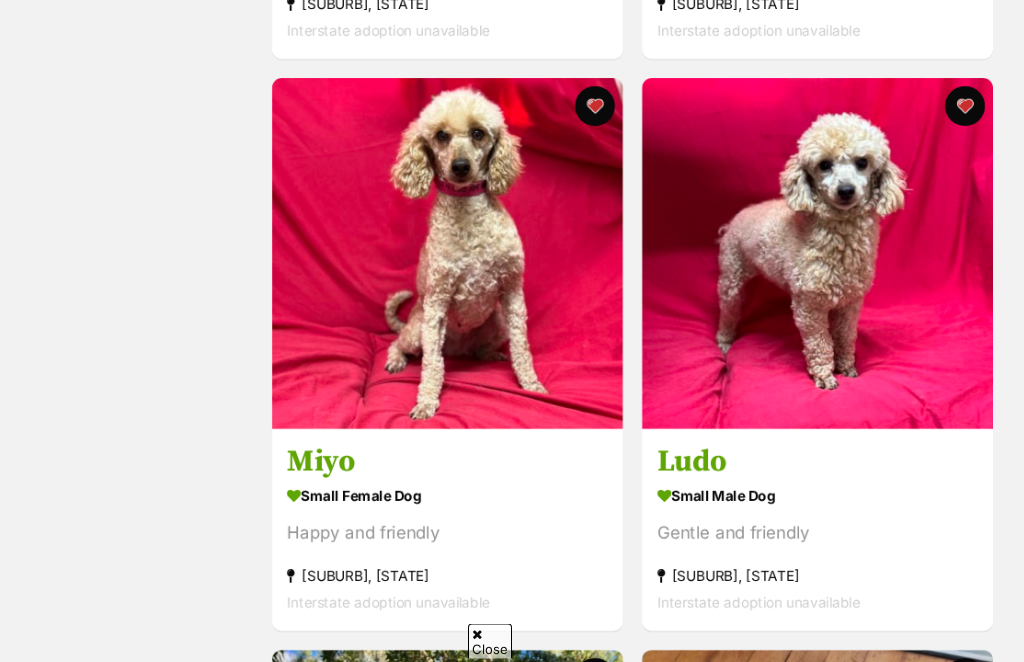 scroll, scrollTop: 1494, scrollLeft: 0, axis: vertical 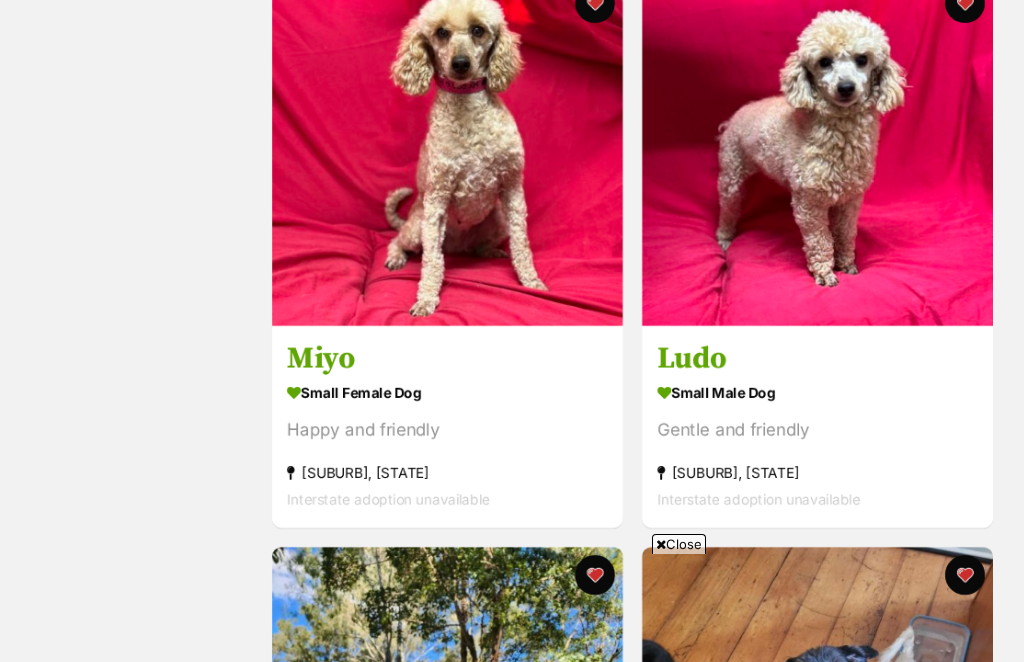 click on "Ludo" at bounding box center (817, 359) 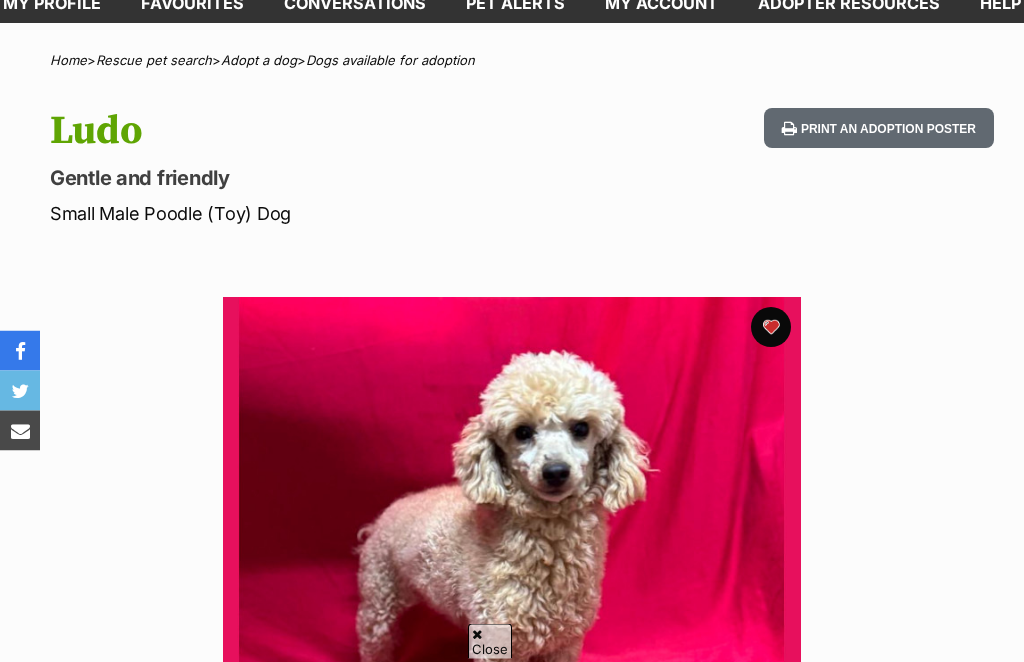 scroll, scrollTop: 210, scrollLeft: 0, axis: vertical 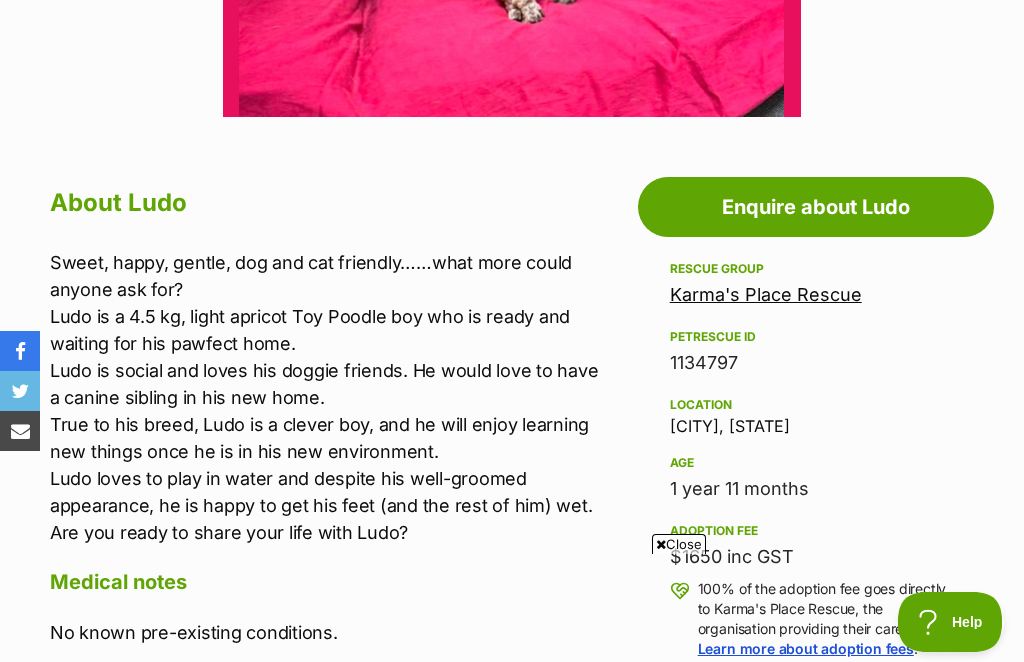 click on "Close" at bounding box center (679, 544) 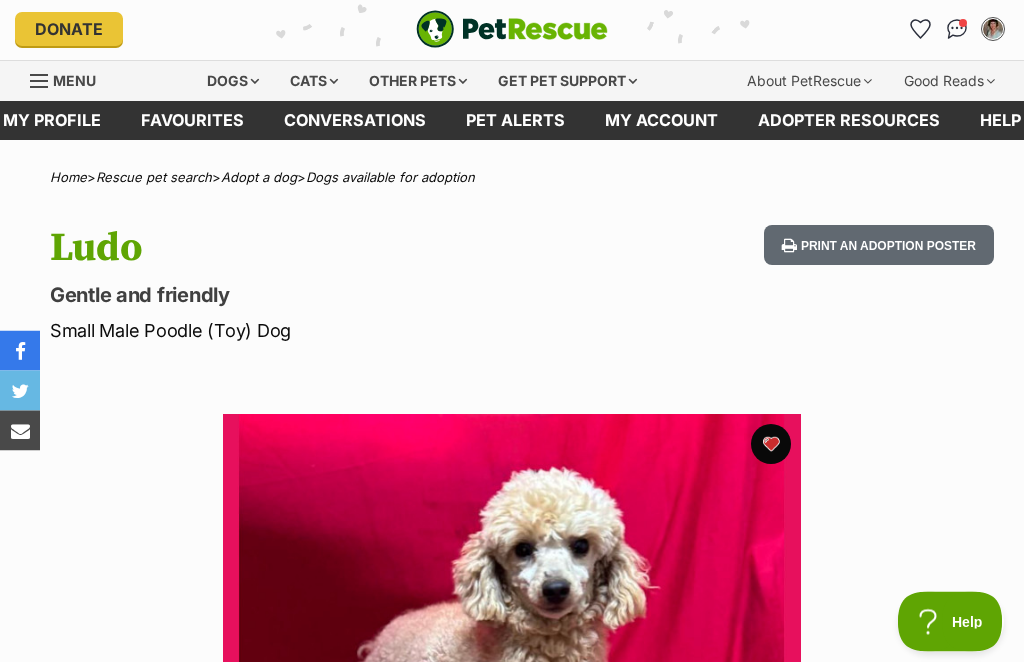 scroll, scrollTop: 0, scrollLeft: 0, axis: both 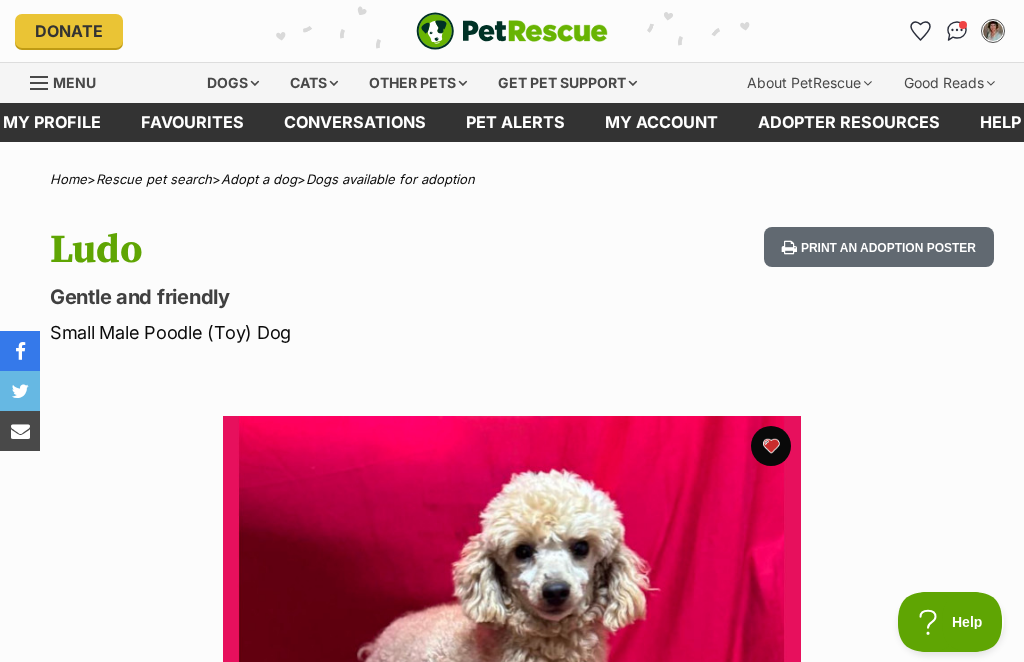 click on "Favourites" at bounding box center (192, 122) 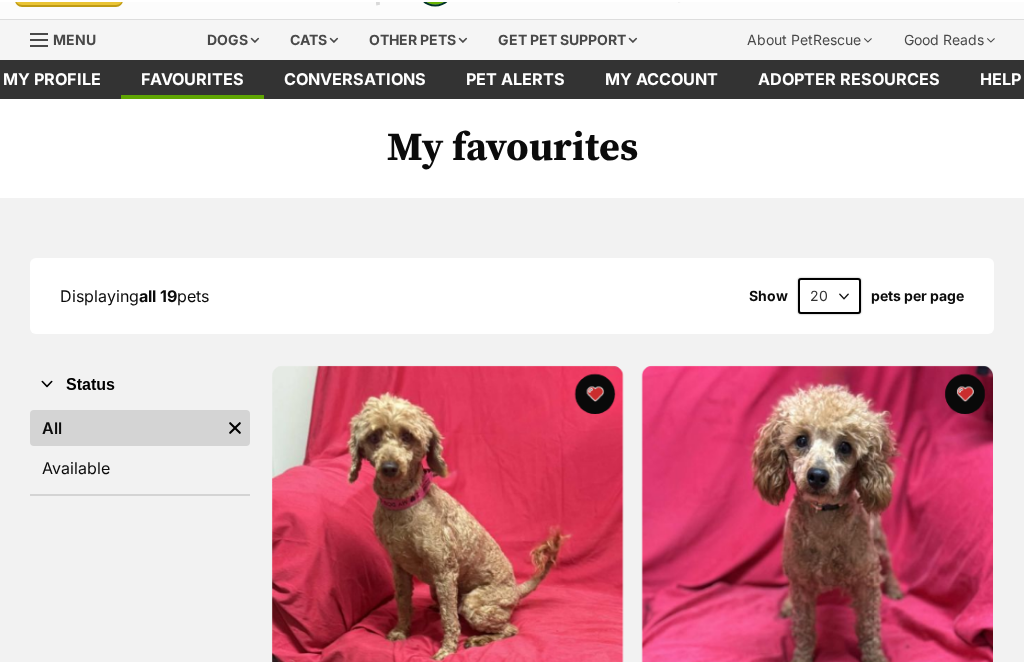 scroll, scrollTop: 118, scrollLeft: 0, axis: vertical 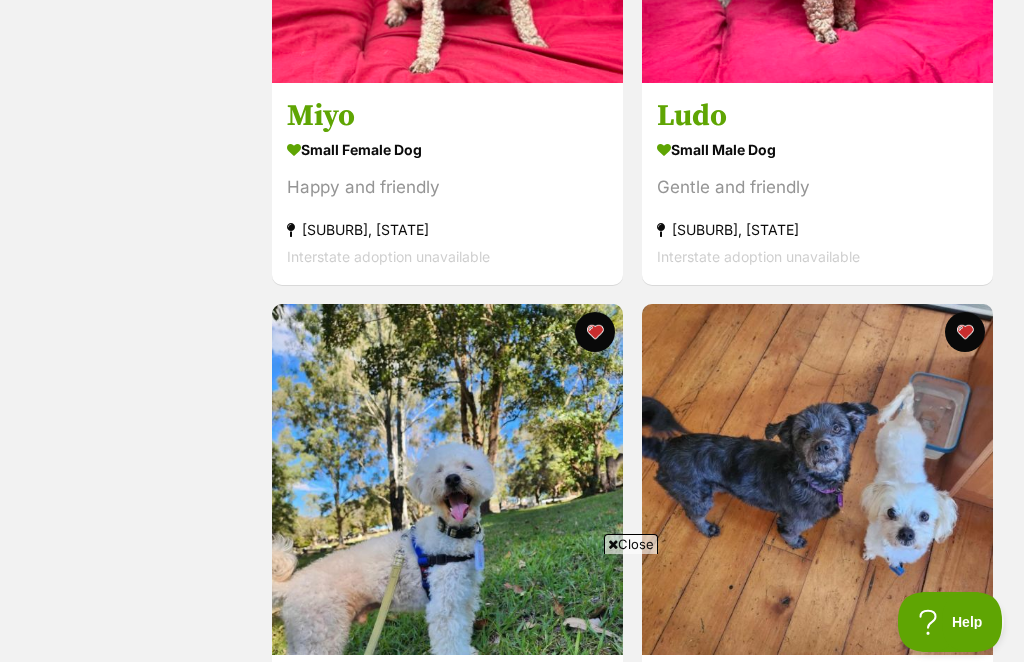 click at bounding box center [613, 544] 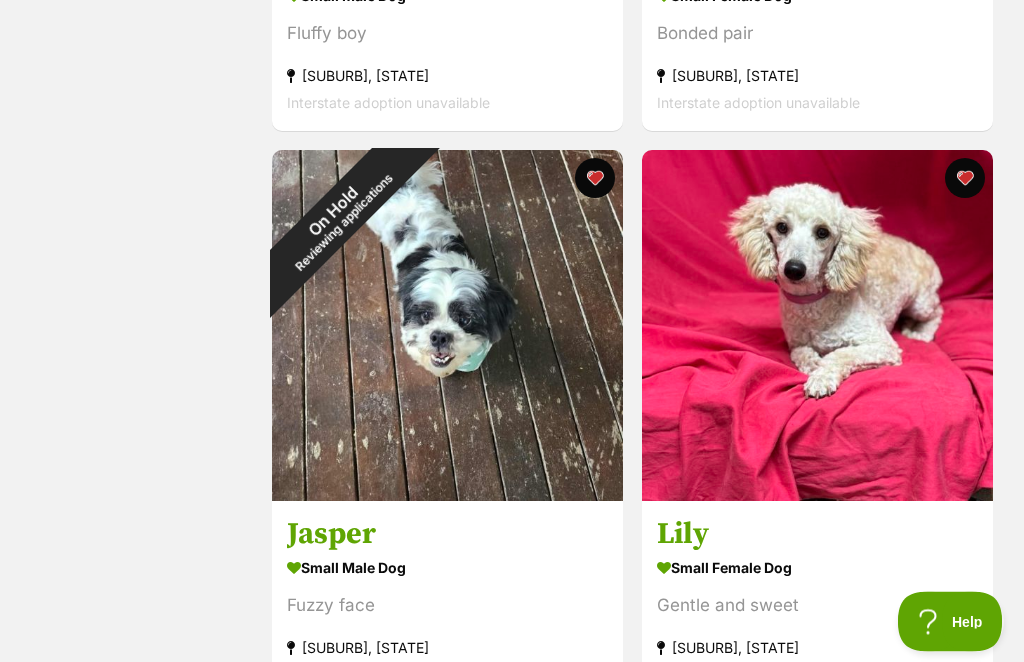 scroll, scrollTop: 2548, scrollLeft: 0, axis: vertical 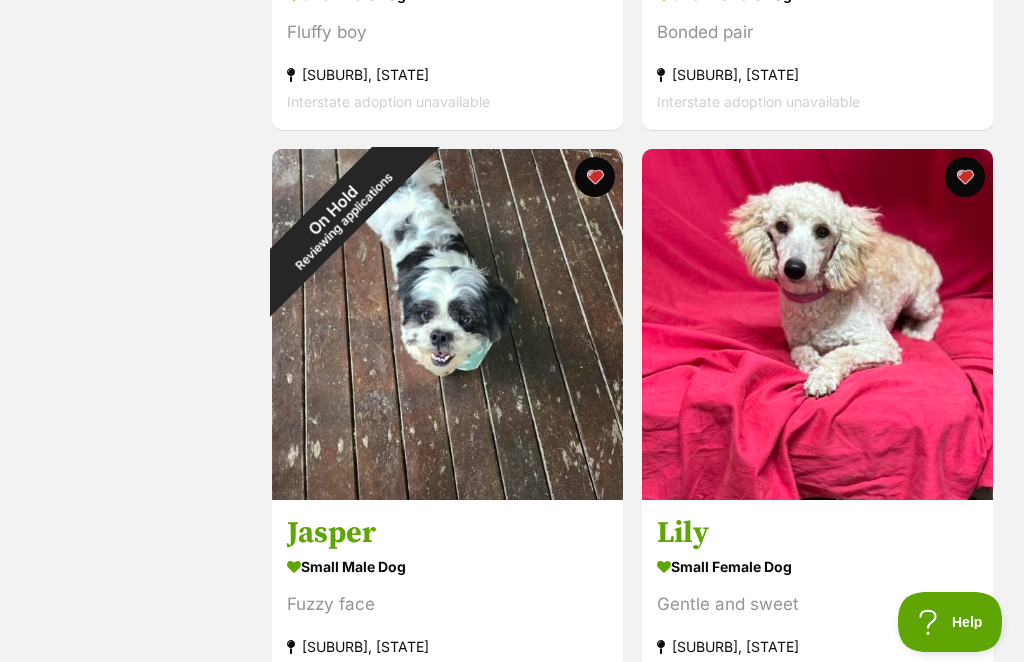 click on "On Hold Reviewing applications" at bounding box center (338, 215) 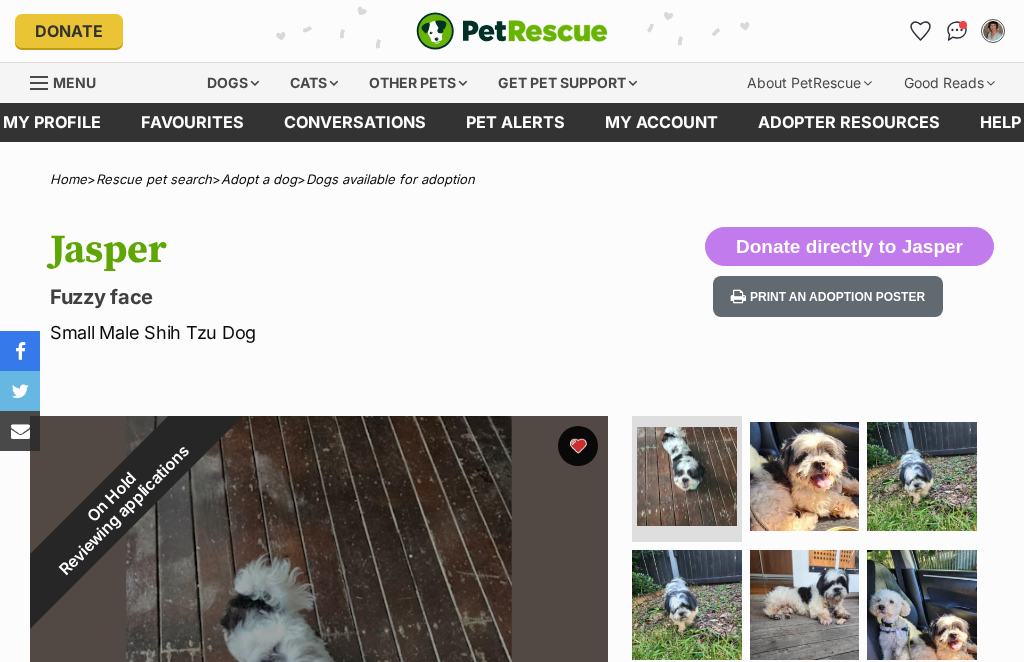 scroll, scrollTop: 0, scrollLeft: 0, axis: both 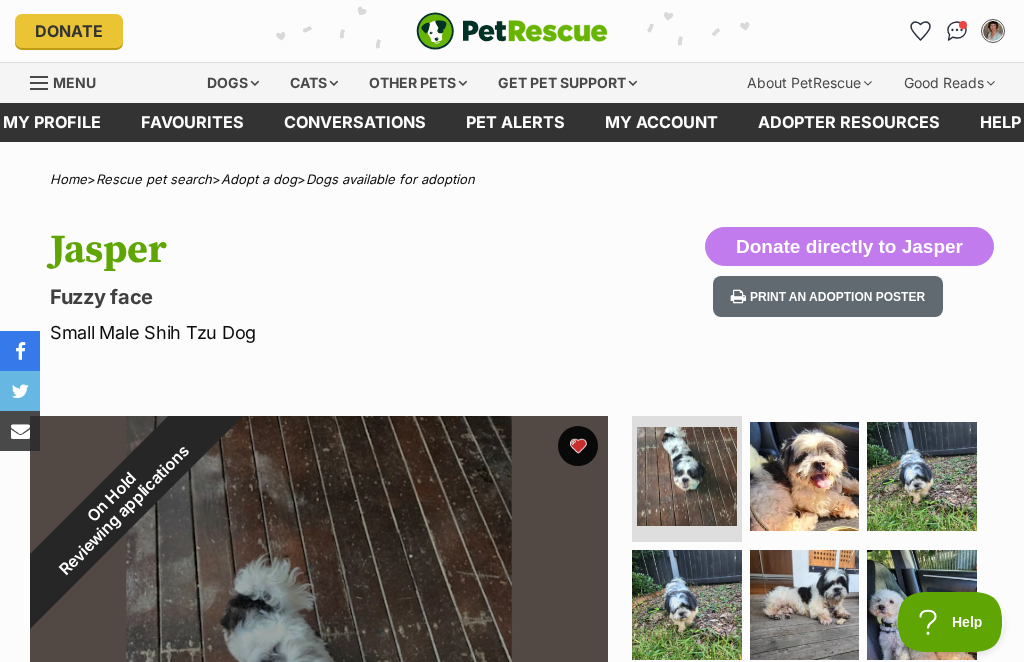 click on "On Hold Reviewing applications" at bounding box center [118, 504] 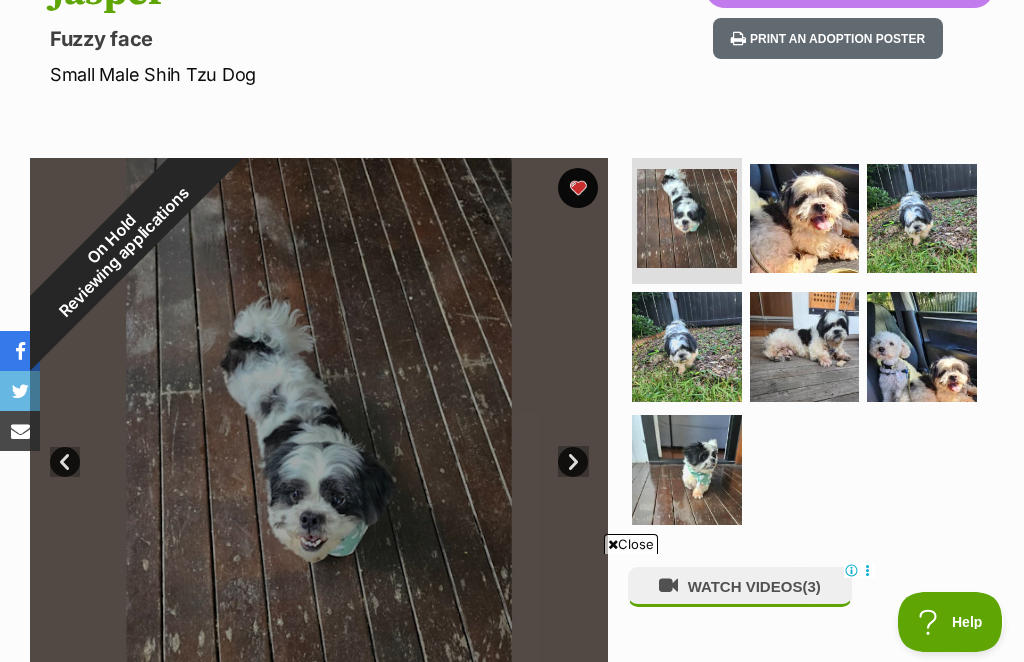 scroll, scrollTop: 272, scrollLeft: 0, axis: vertical 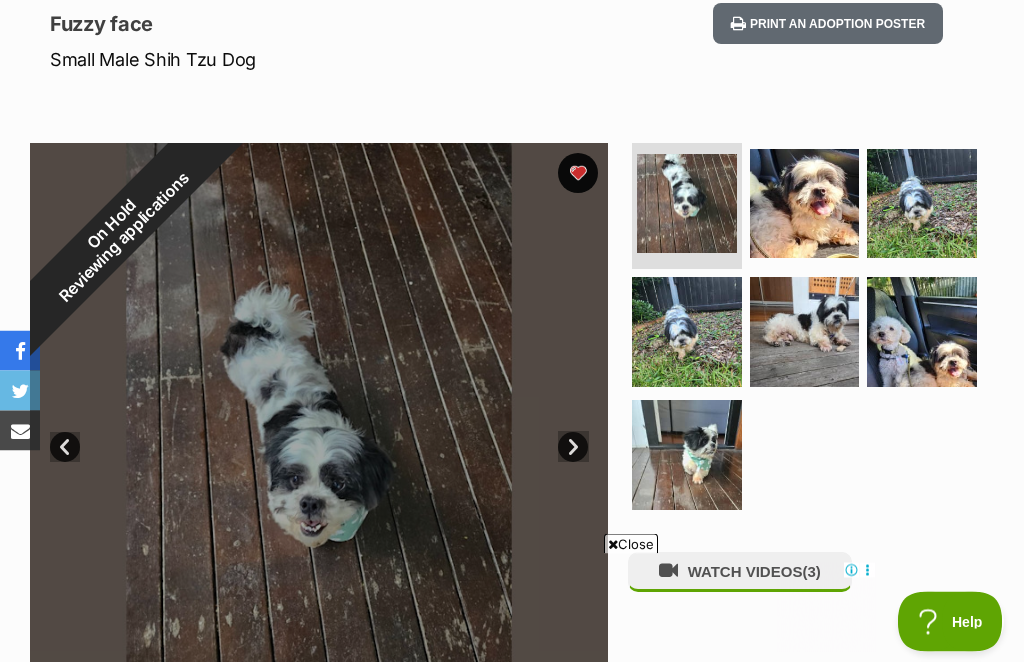 click on "Close" at bounding box center [631, 544] 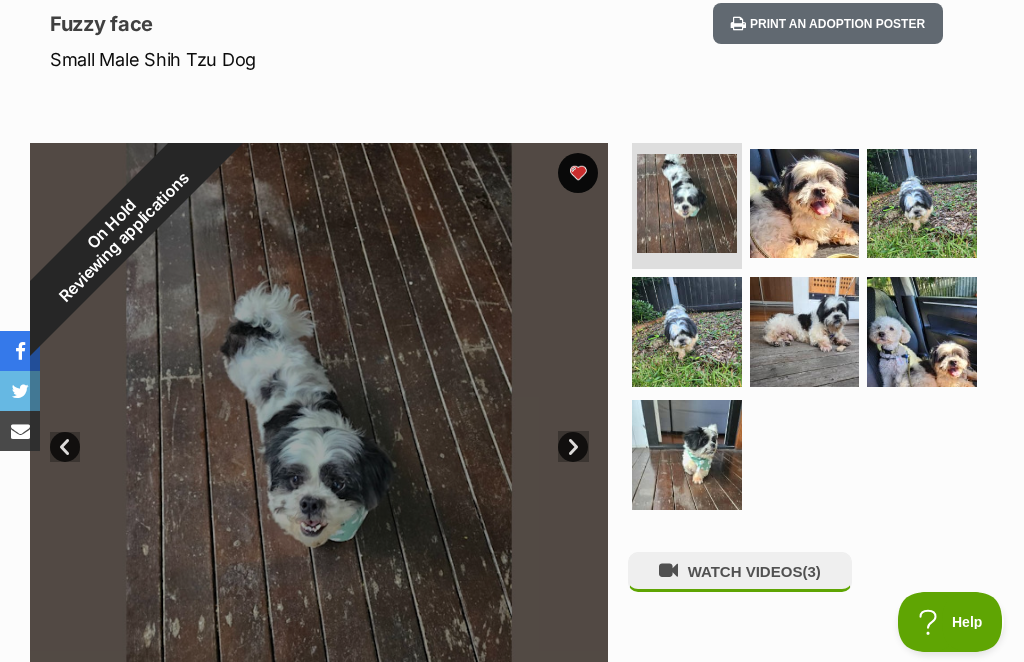 click on "On Hold Reviewing applications" at bounding box center [118, 231] 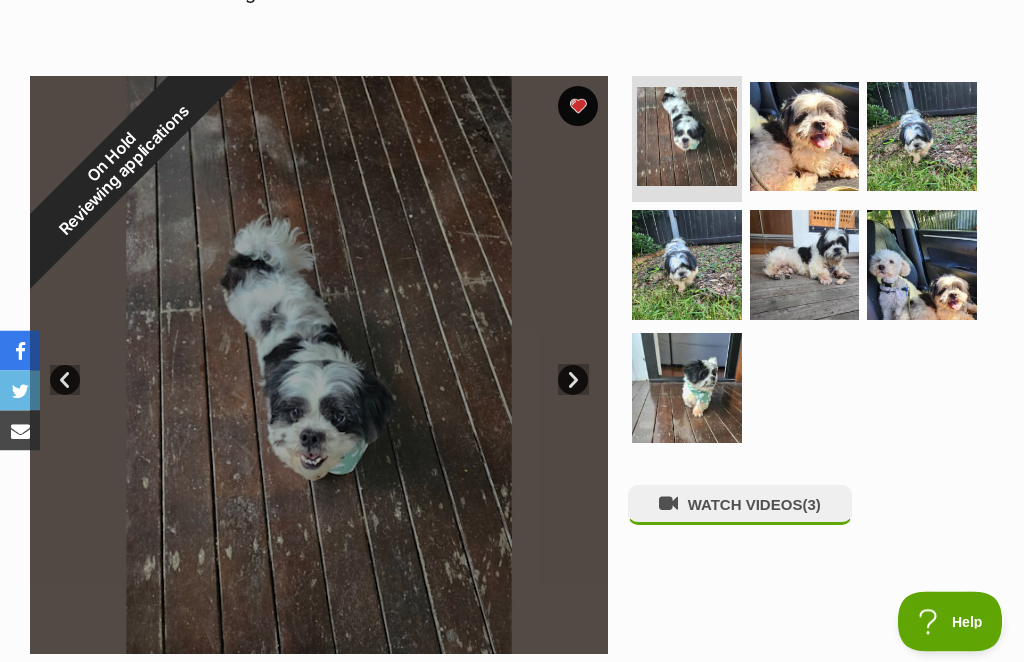 scroll, scrollTop: 338, scrollLeft: 0, axis: vertical 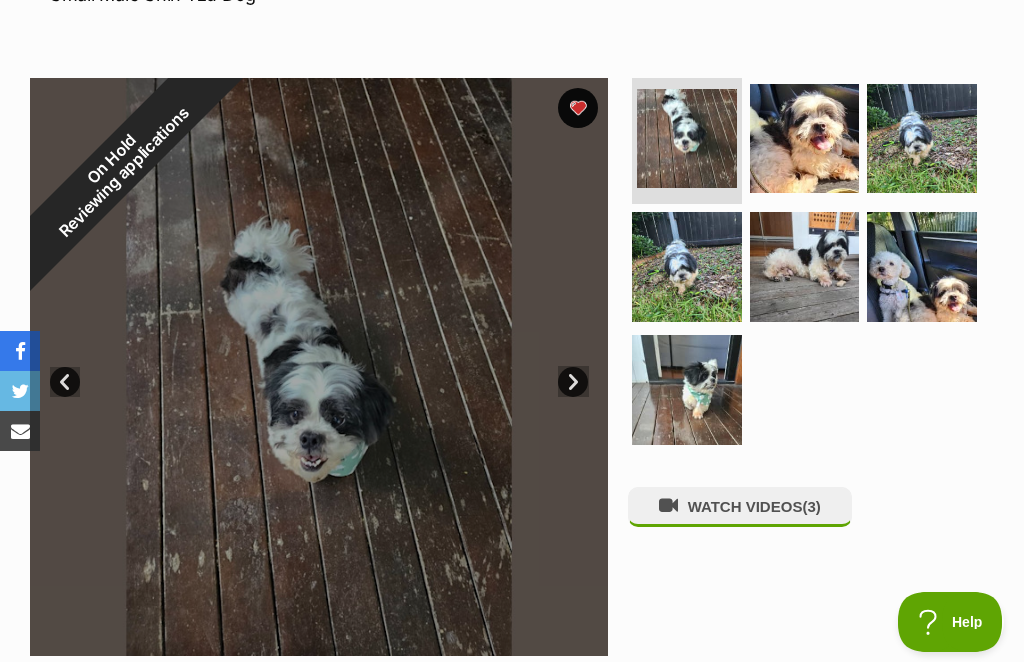 click on "On Hold Reviewing applications" at bounding box center (118, 166) 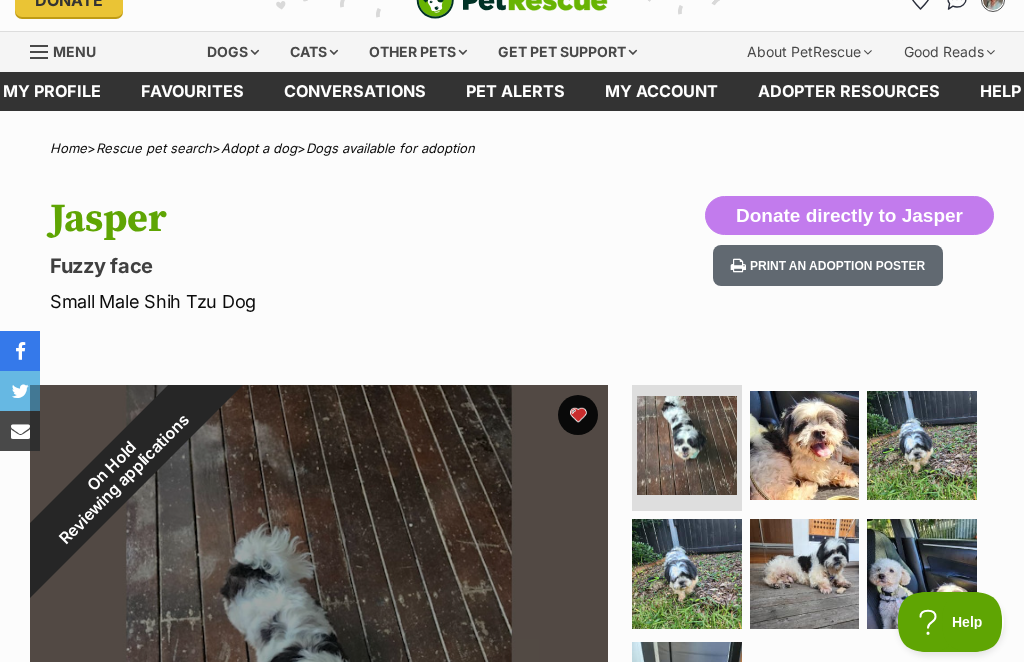 scroll, scrollTop: 21, scrollLeft: 0, axis: vertical 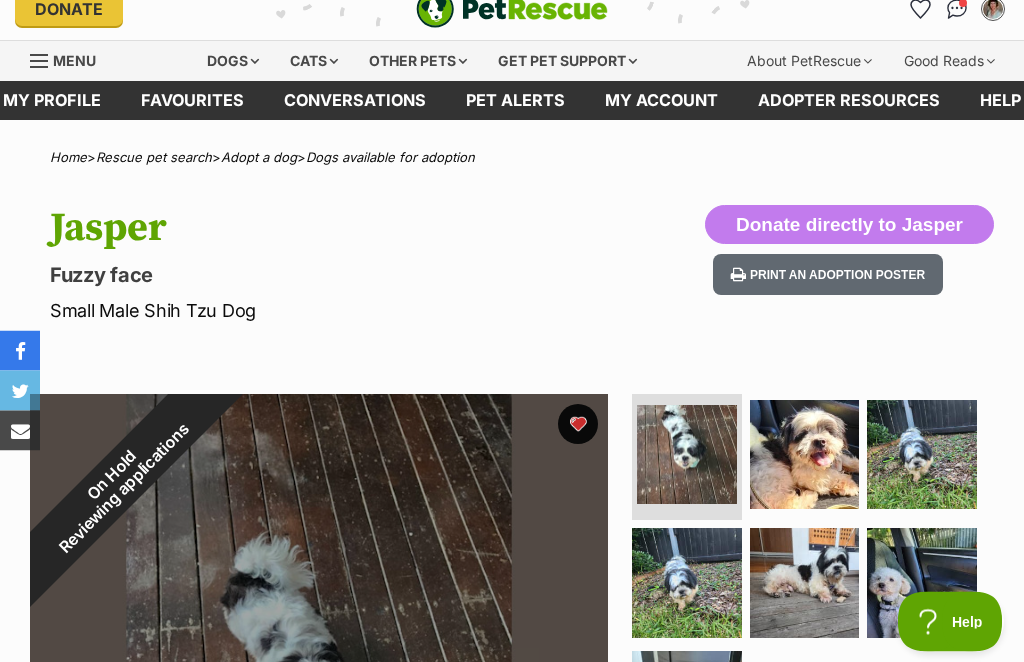 click on "Favourites" at bounding box center [192, 101] 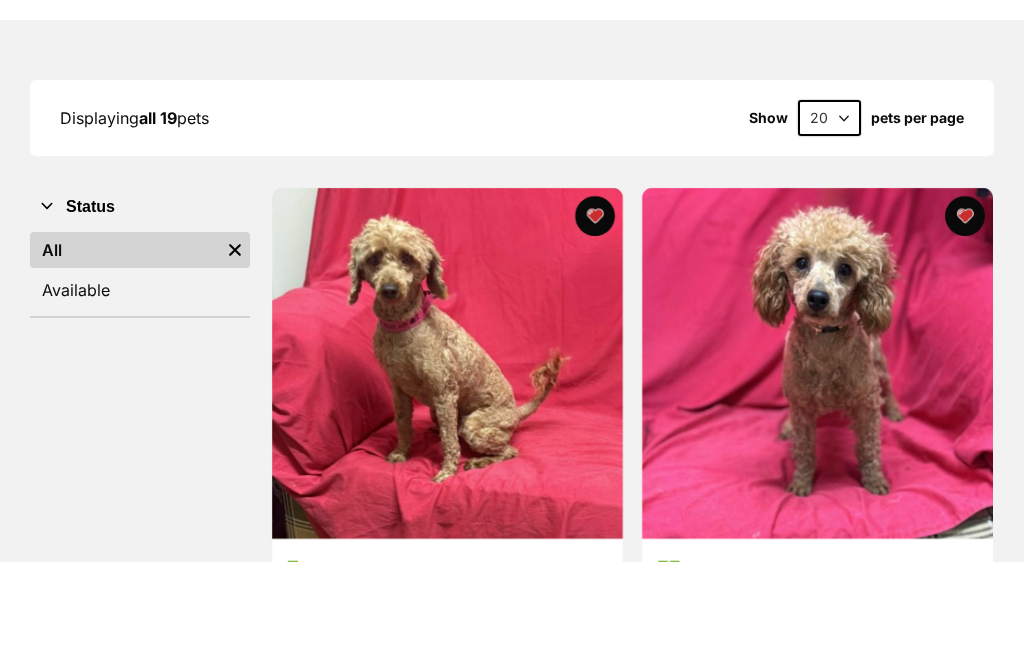 scroll, scrollTop: 0, scrollLeft: 0, axis: both 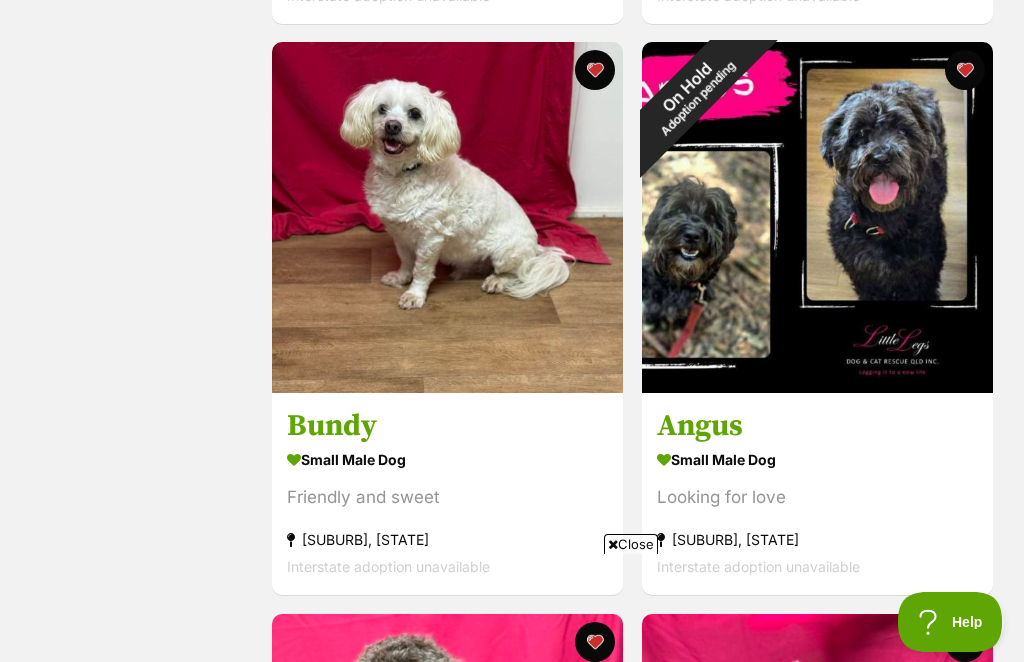 click on "On Hold Adoption pending" at bounding box center (692, 92) 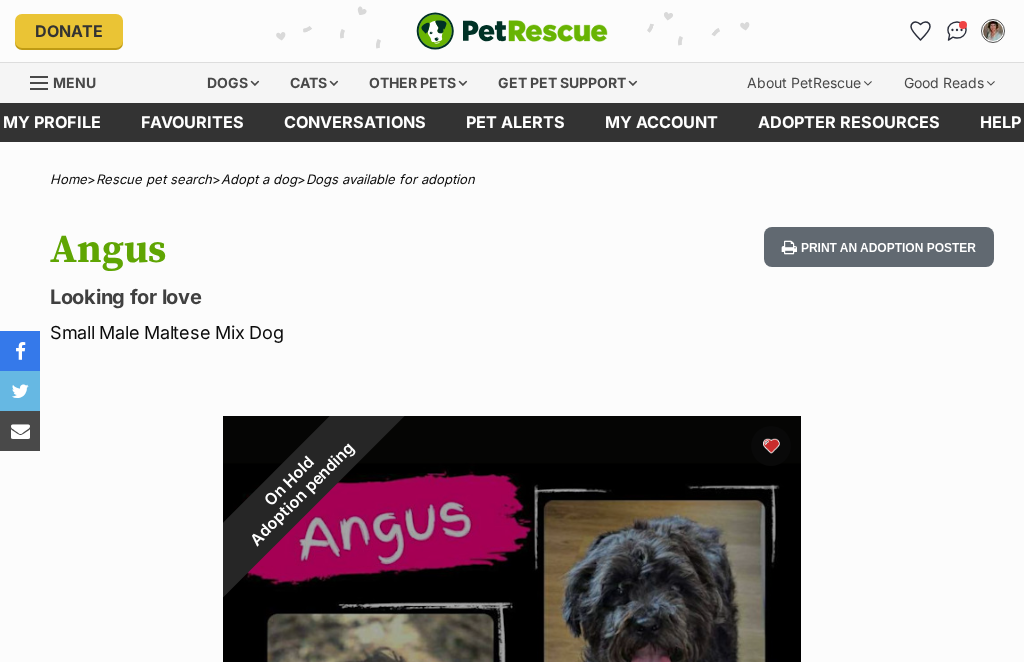 scroll, scrollTop: 0, scrollLeft: 0, axis: both 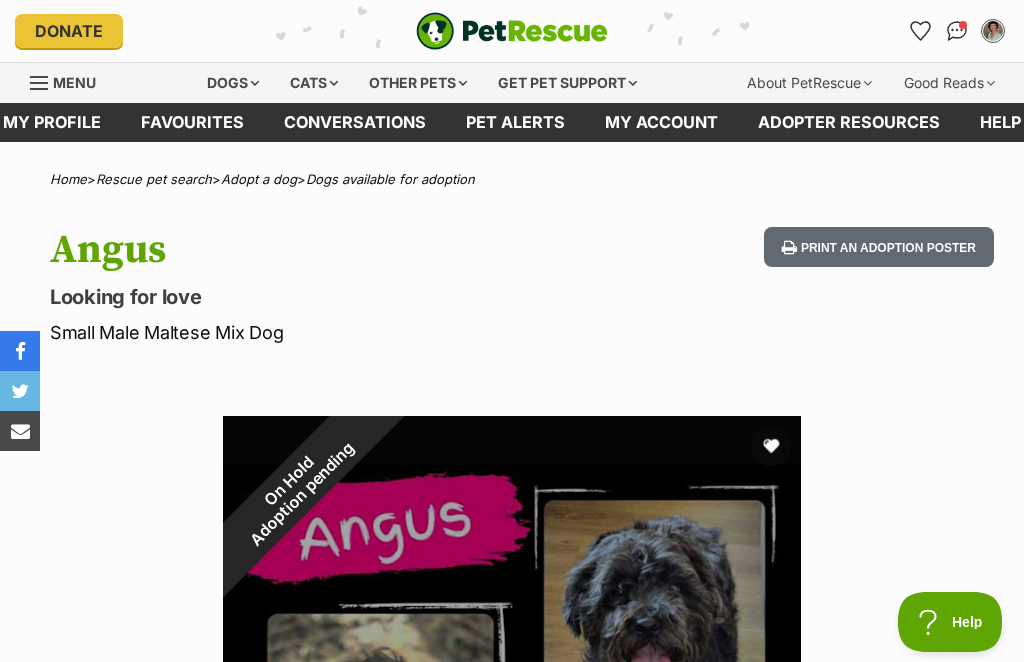 click on "Favourites" at bounding box center (192, 122) 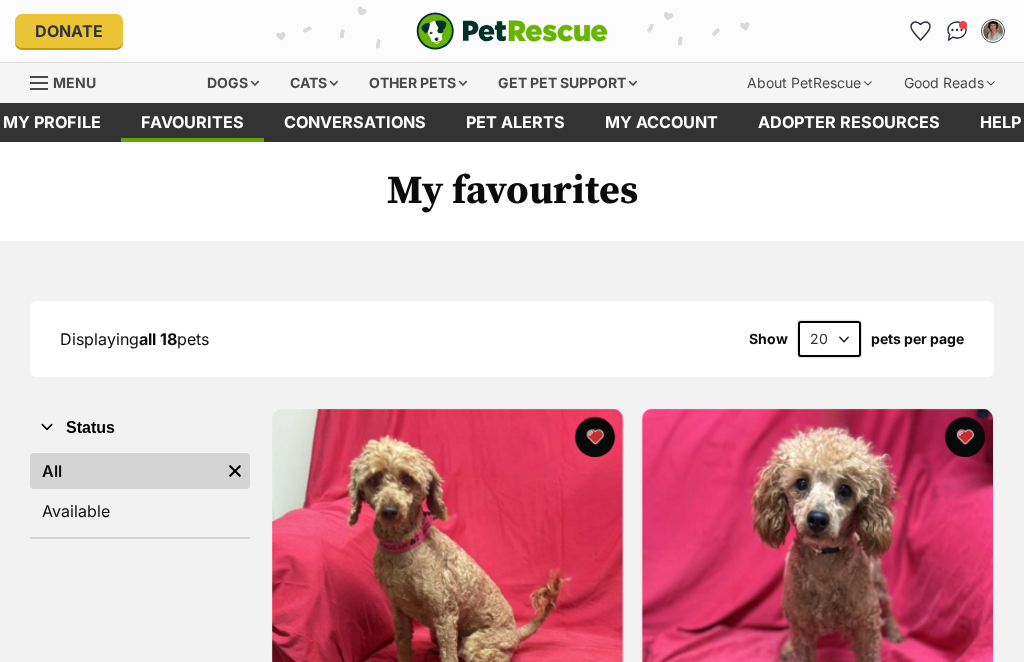 scroll, scrollTop: 0, scrollLeft: 0, axis: both 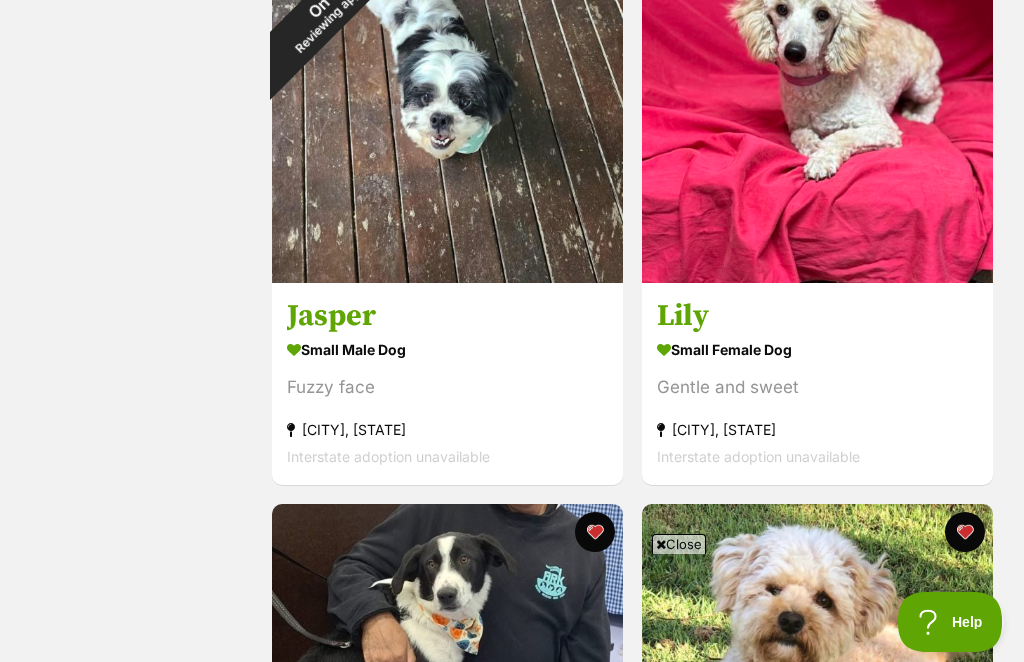 click at bounding box center (817, 107) 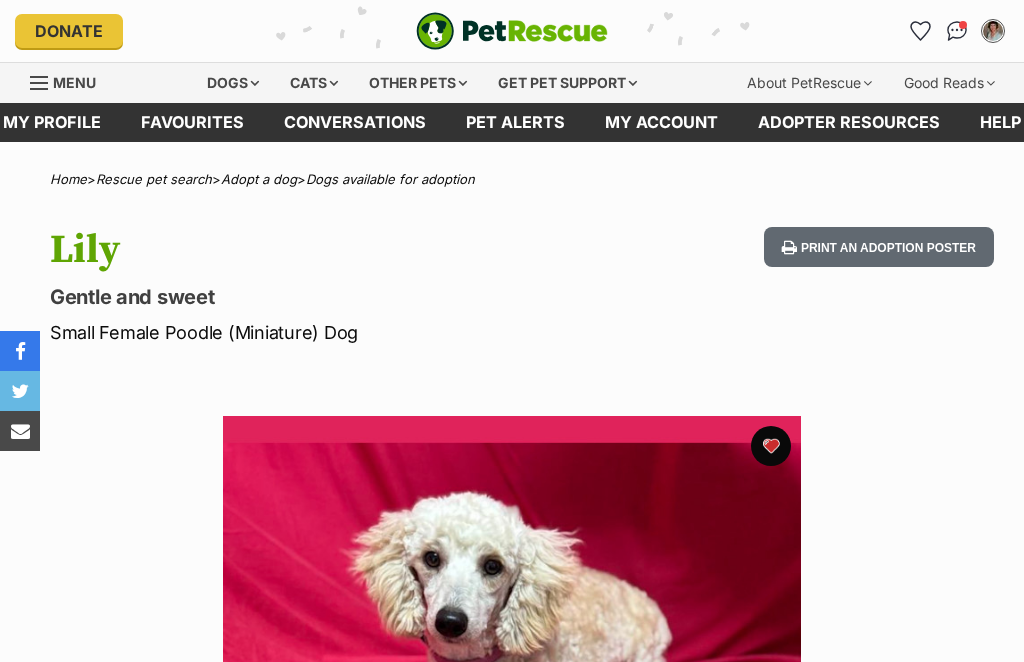 scroll, scrollTop: 0, scrollLeft: 0, axis: both 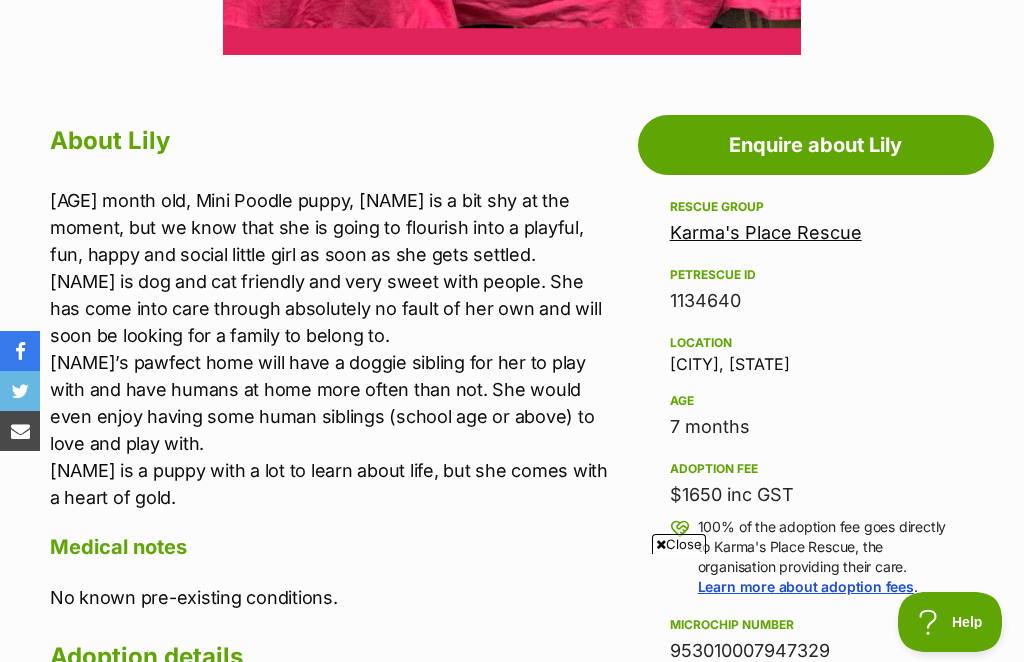 click on "[AGE] month old, Mini Poodle puppy, [NAME] is a bit shy at the moment, but we know that she is going to flourish into a playful, fun, happy and social little girl as soon as she gets settled.
[NAME] is dog and cat friendly and very sweet with people. She has come into care through absolutely no fault of her own and will soon be looking for a family to belong to.
[NAME]’s pawfect home will have a doggie sibling for her to play with and have humans at home more often than not. She would even enjoy having some human siblings (school age or above) to love and play with.
[NAME] is a puppy with a lot to learn about life, but she comes with a heart of gold." at bounding box center (329, 349) 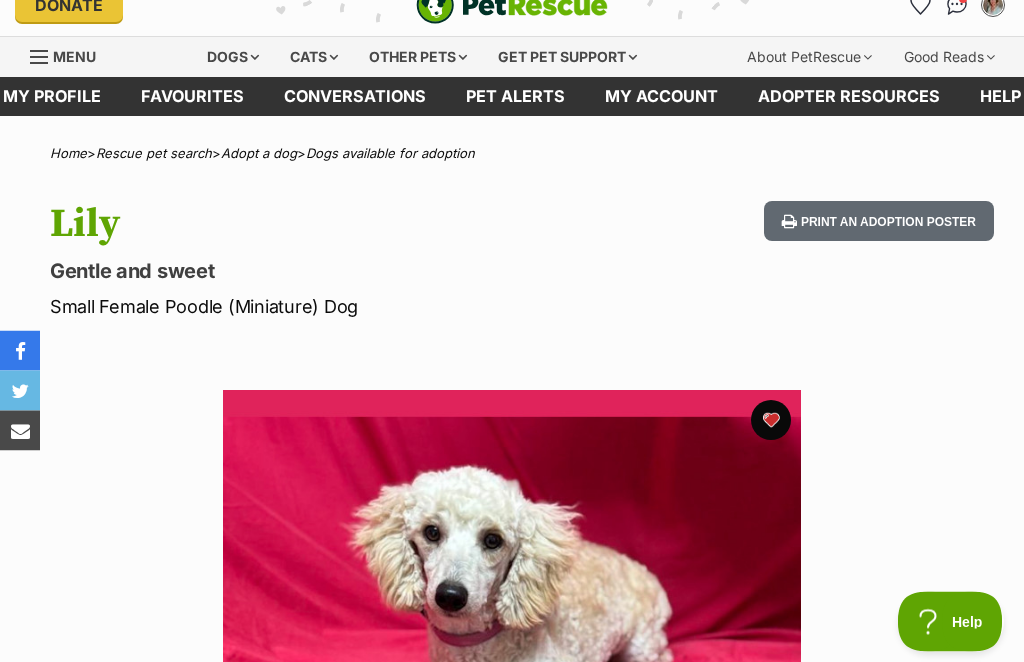scroll, scrollTop: 0, scrollLeft: 0, axis: both 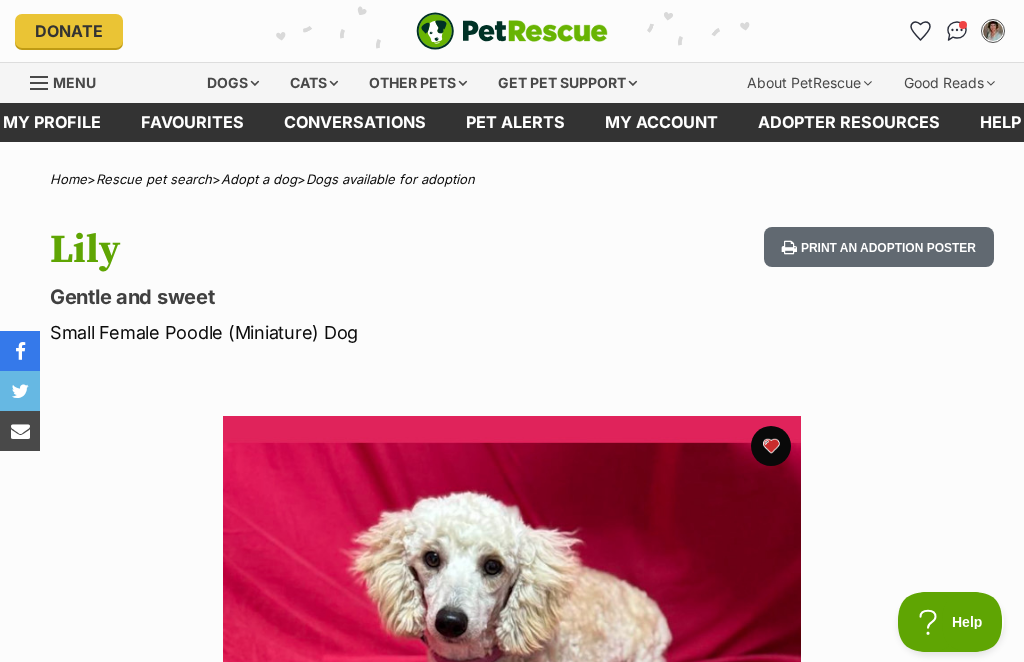 click on "Favourites" at bounding box center [192, 122] 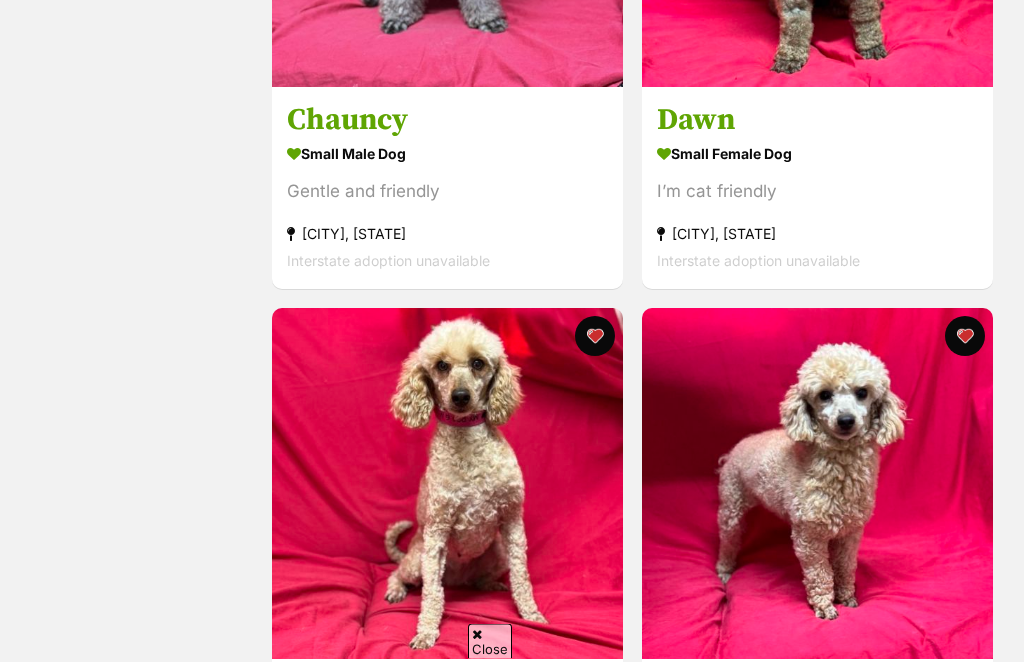 scroll, scrollTop: 0, scrollLeft: 0, axis: both 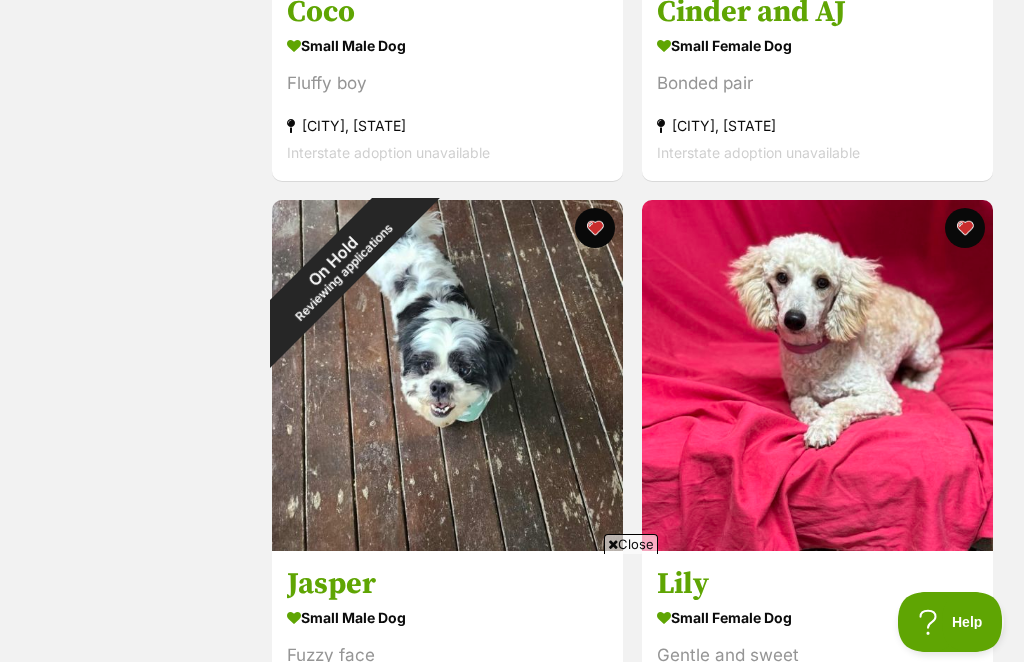 click on "Close" at bounding box center [631, 544] 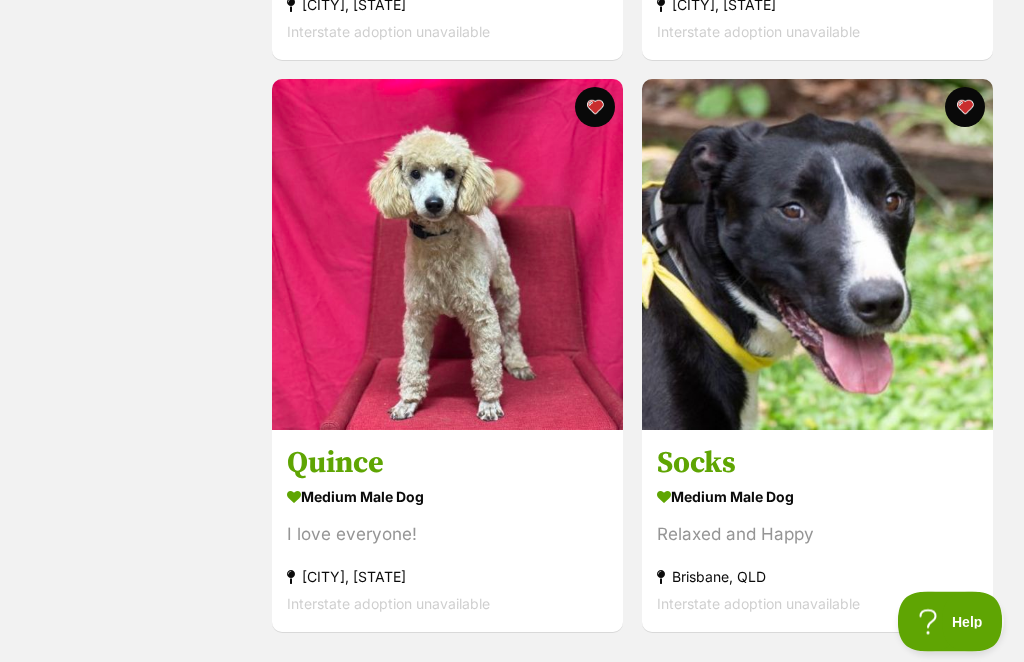 scroll, scrollTop: 4905, scrollLeft: 0, axis: vertical 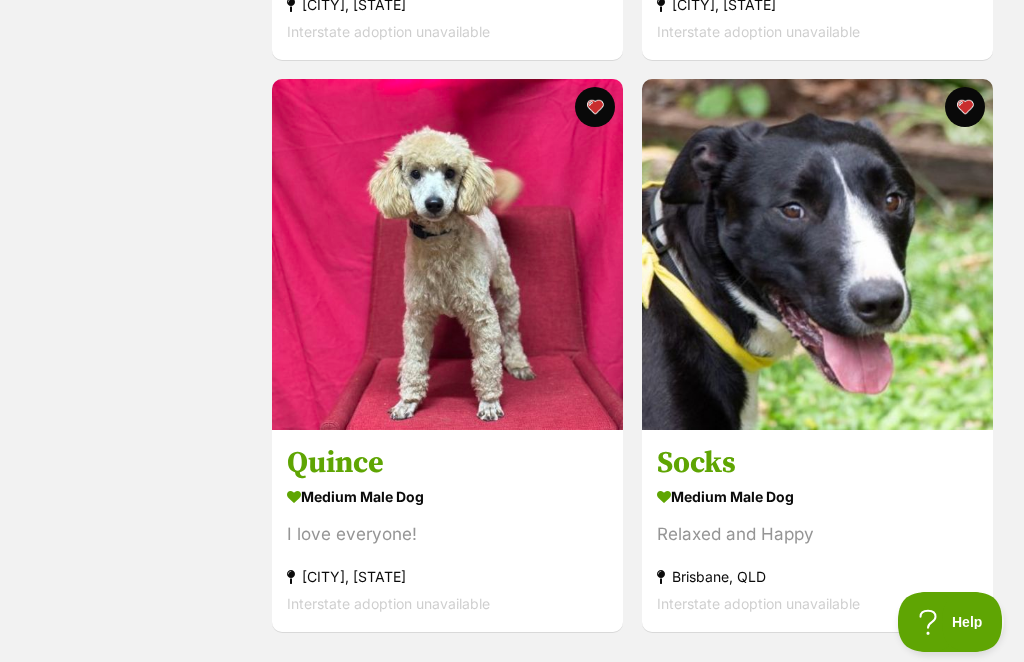 click on "Quince" at bounding box center [447, 463] 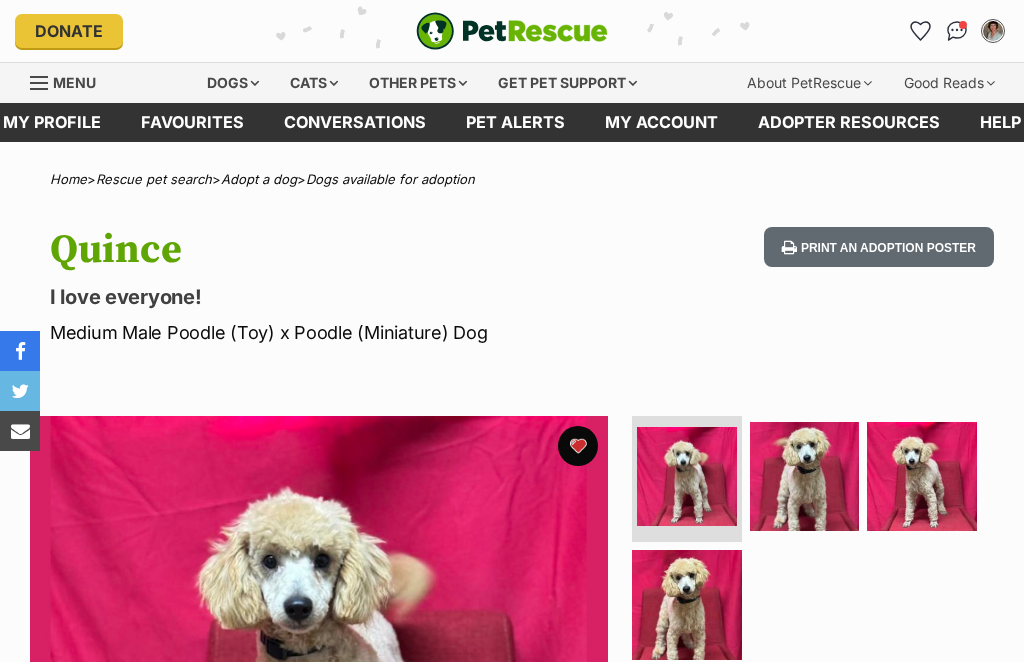 scroll, scrollTop: 0, scrollLeft: 0, axis: both 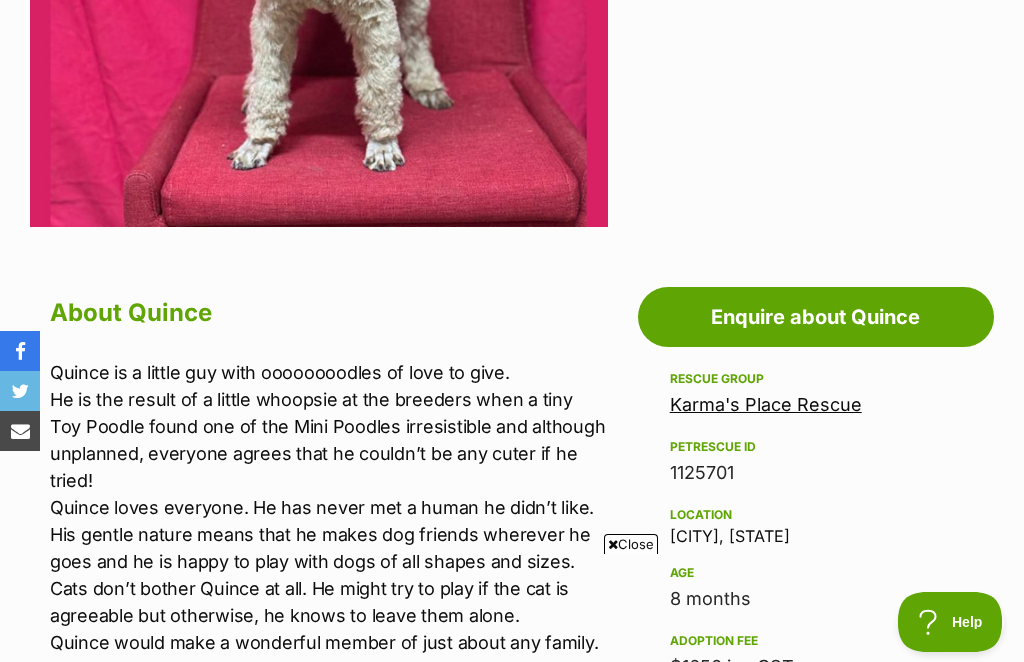 click on "Close" at bounding box center [631, 544] 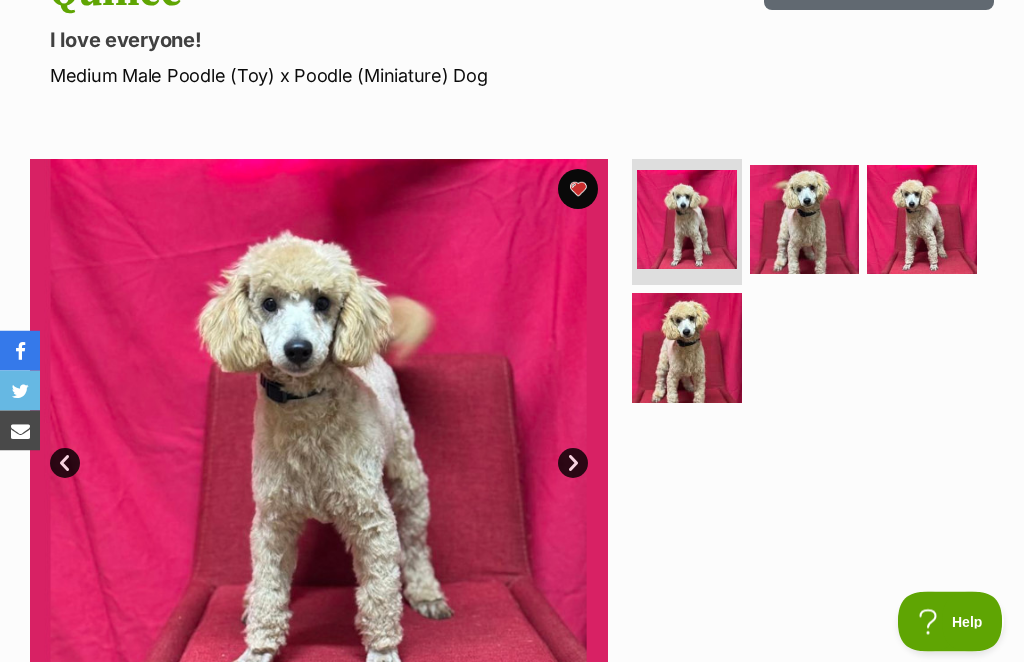 scroll, scrollTop: 257, scrollLeft: 0, axis: vertical 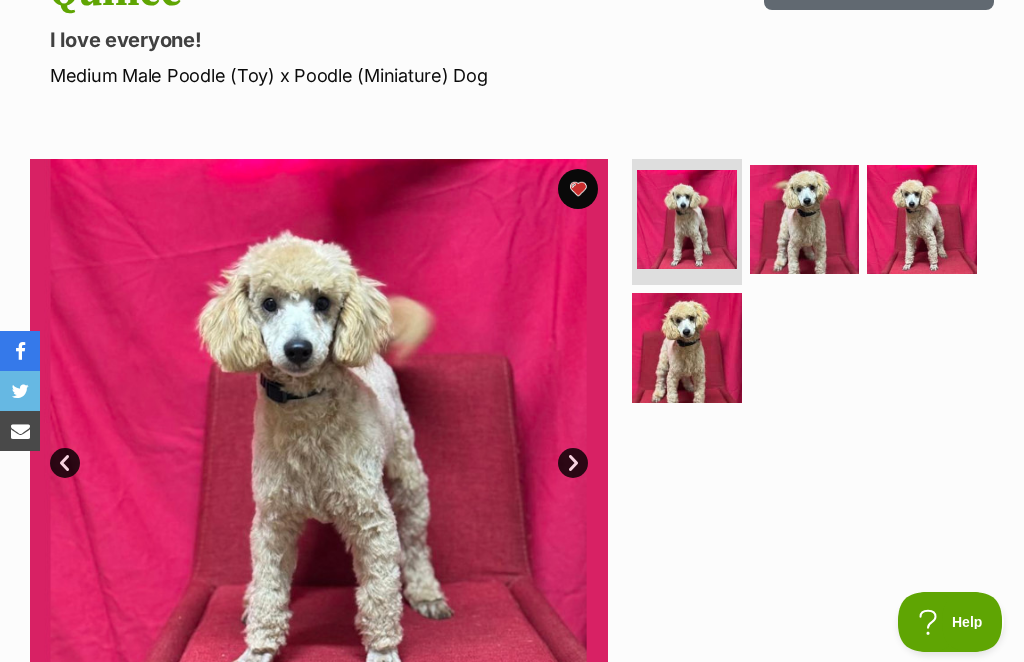 click at bounding box center (805, 220) 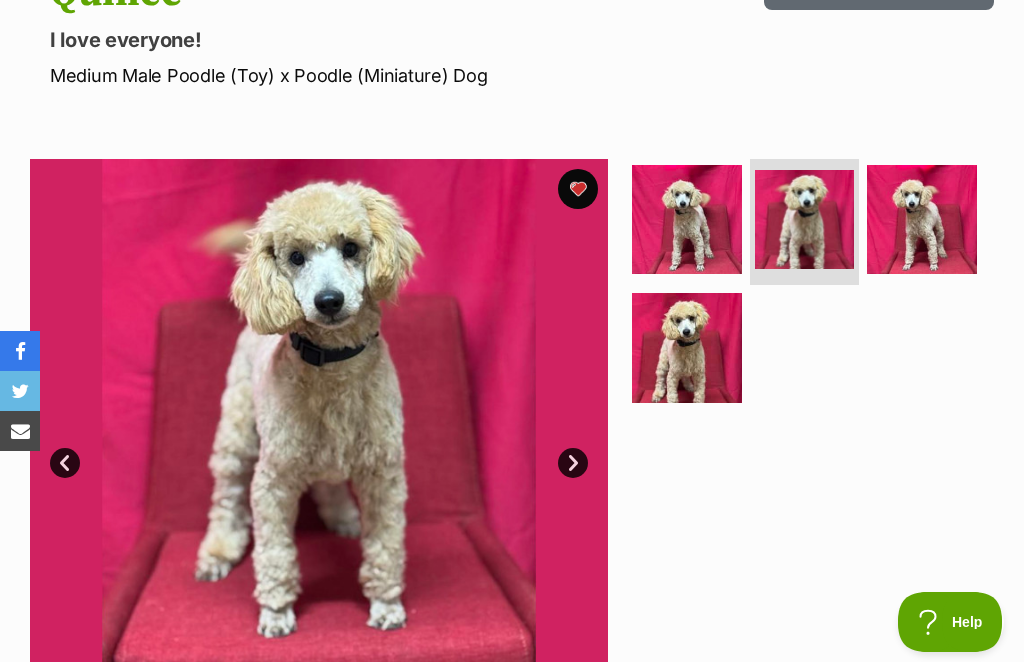 click at bounding box center (922, 220) 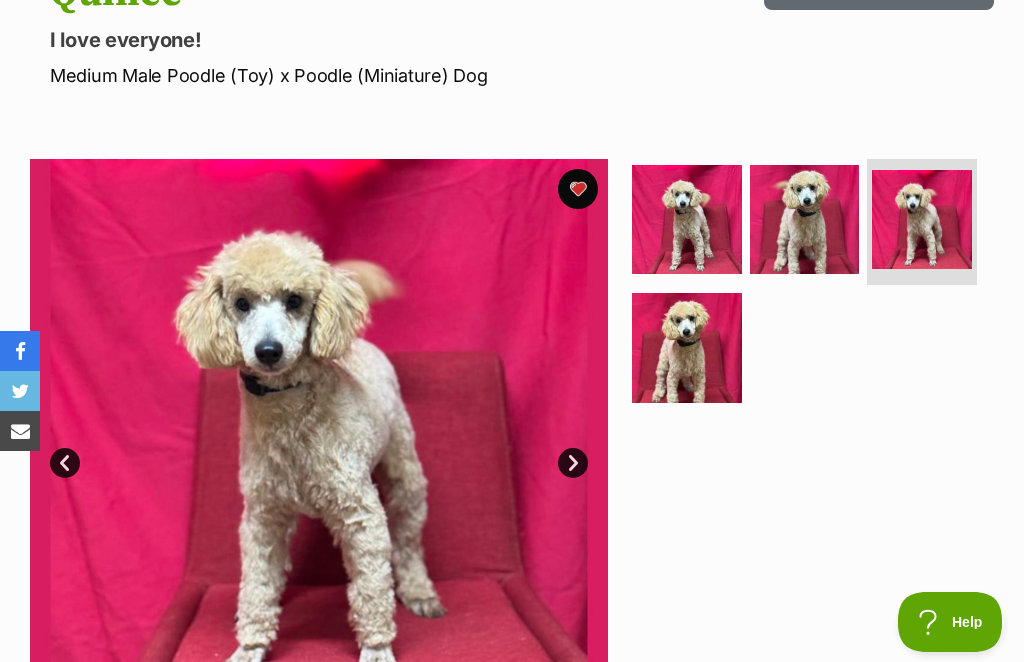 click at bounding box center [687, 348] 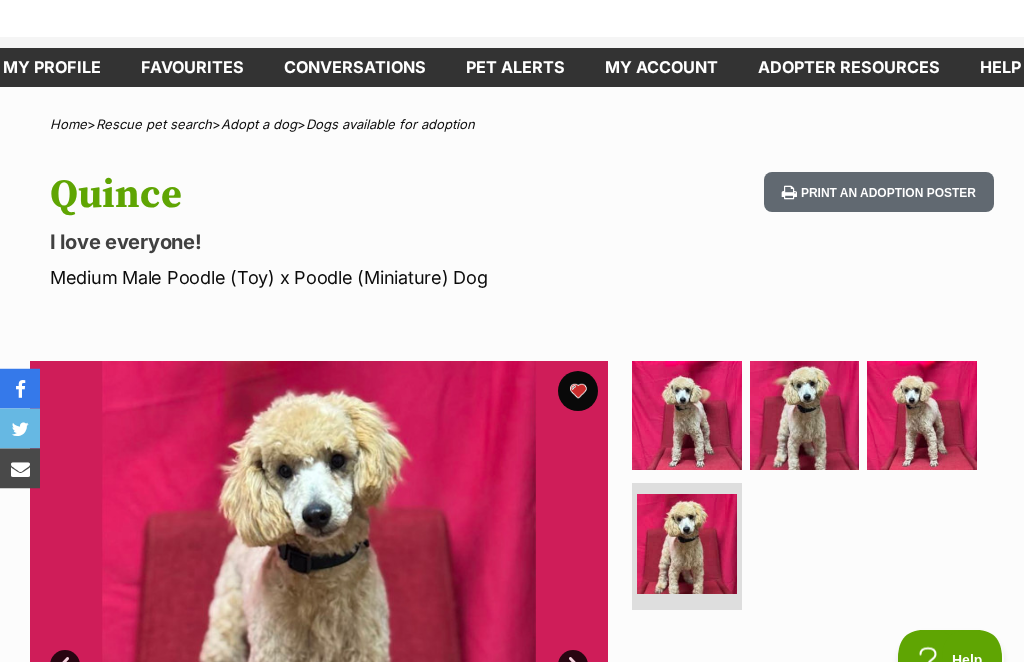 scroll, scrollTop: 0, scrollLeft: 0, axis: both 